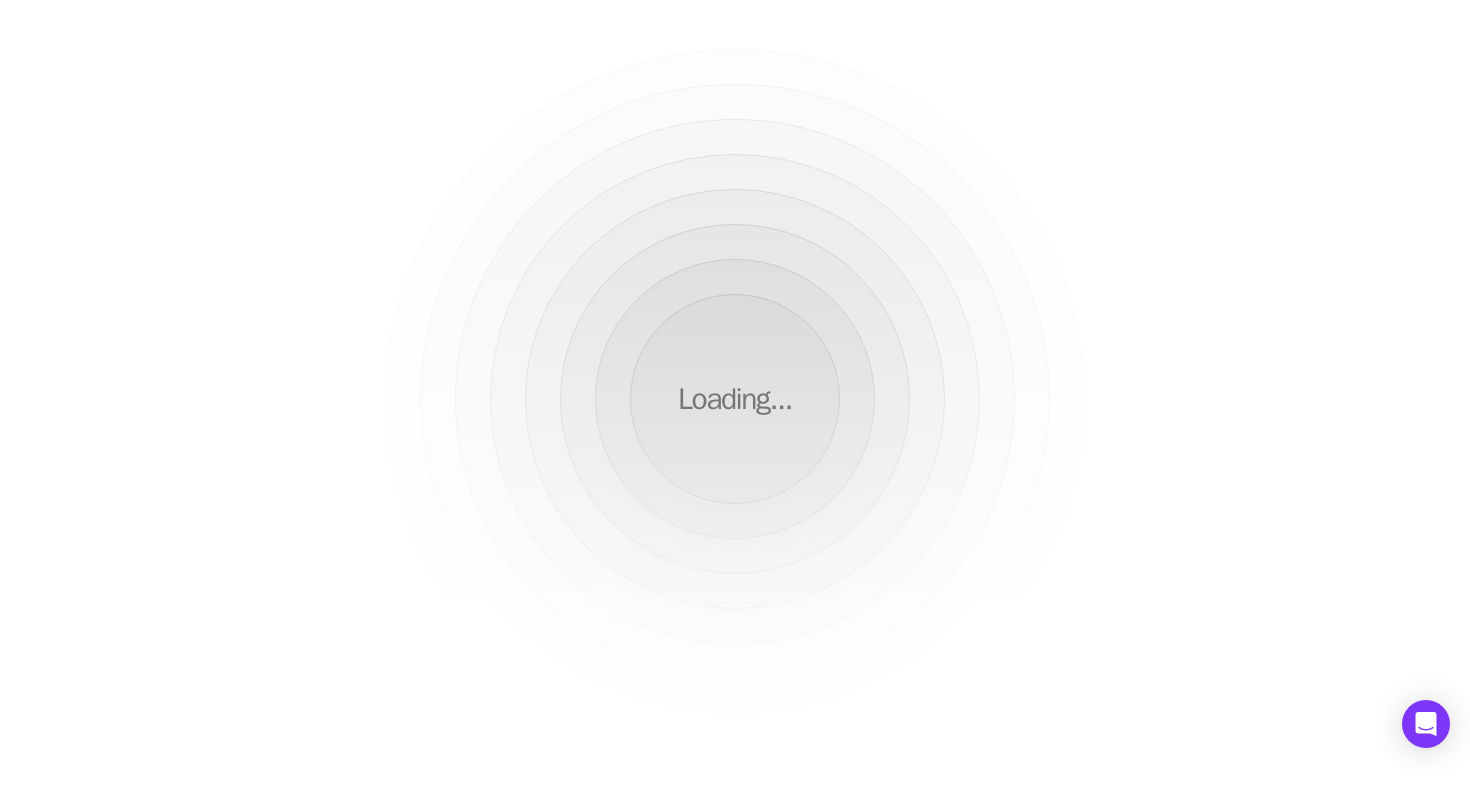scroll, scrollTop: 0, scrollLeft: 0, axis: both 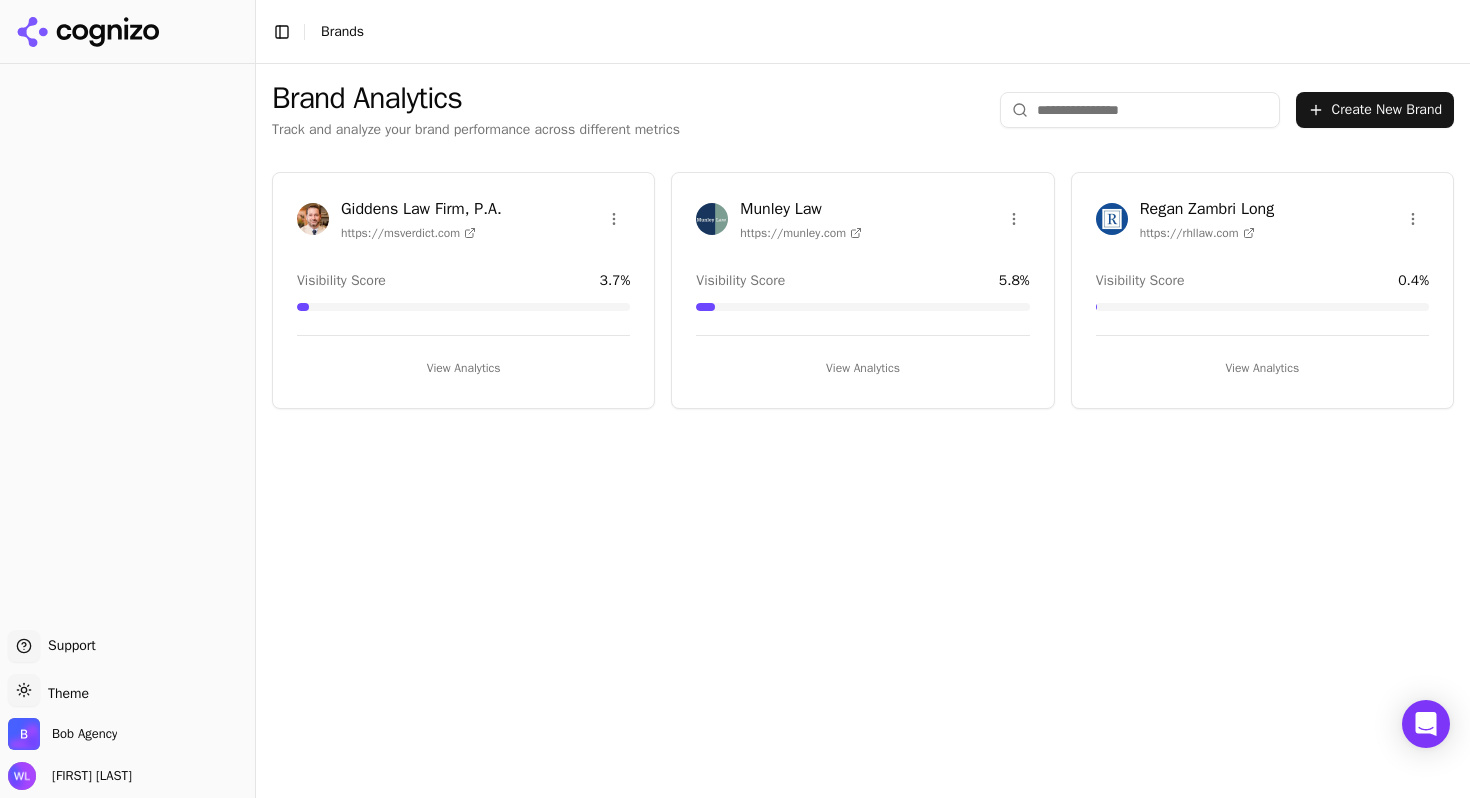 click on "View Analytics" at bounding box center [862, 368] 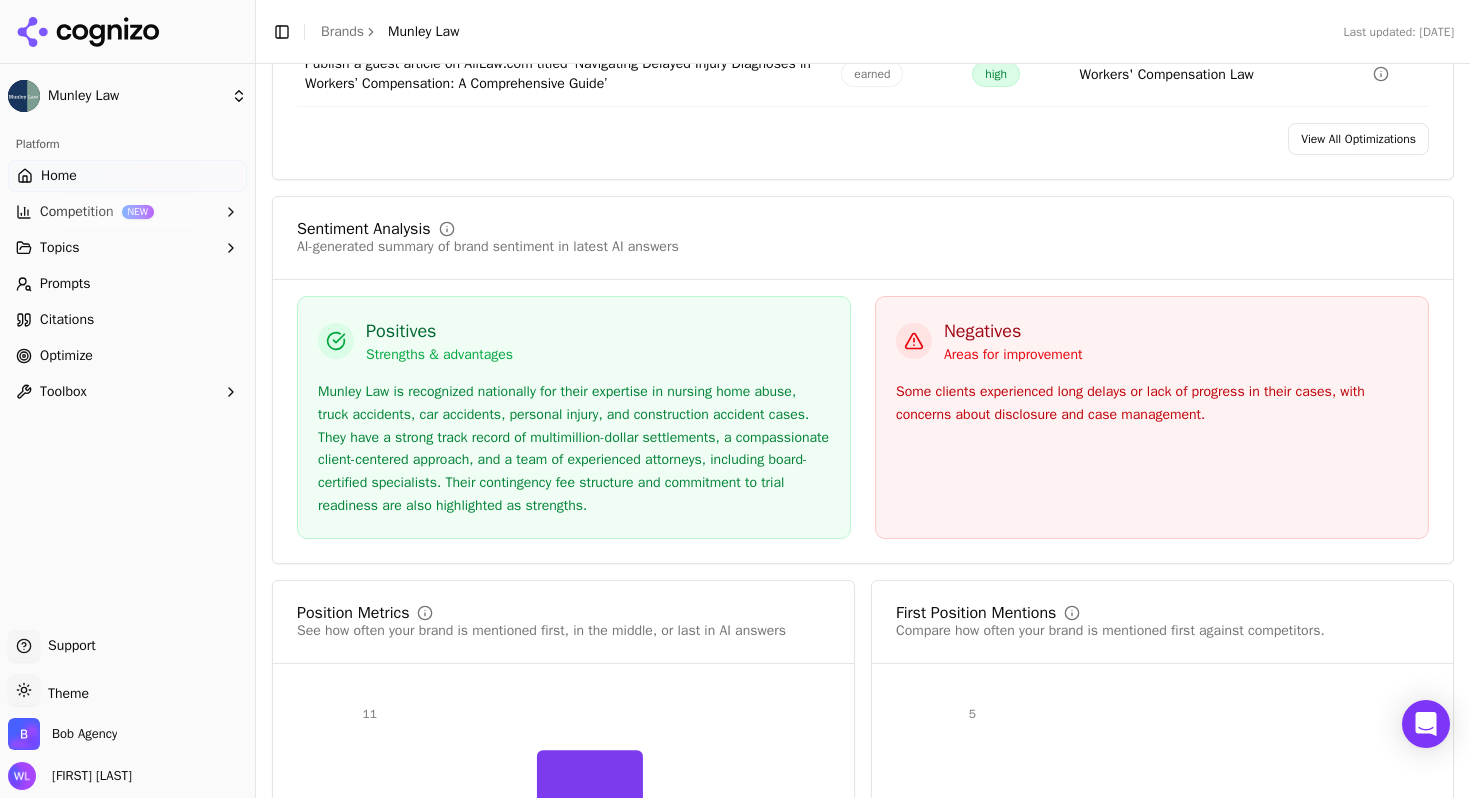 scroll, scrollTop: 3264, scrollLeft: 0, axis: vertical 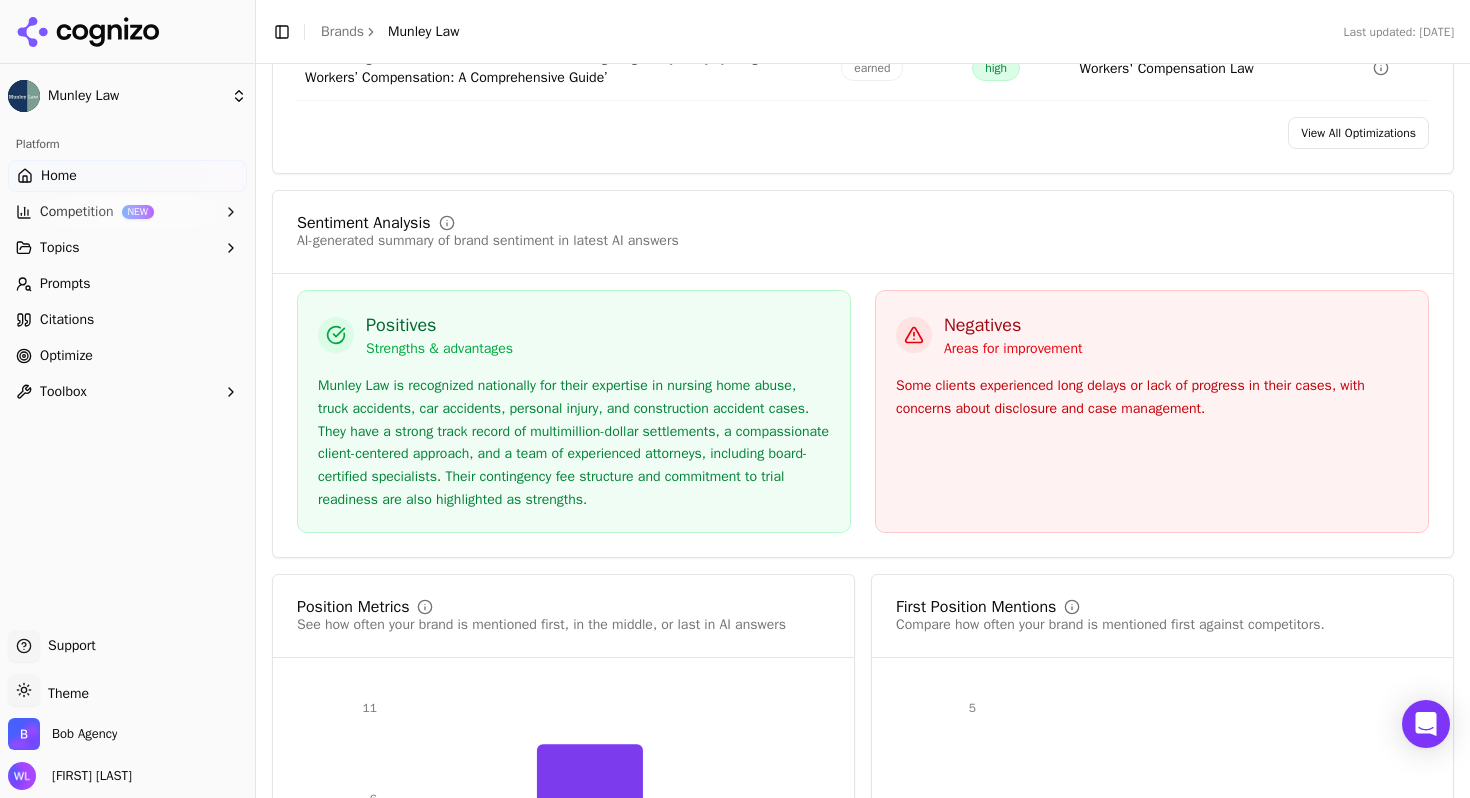 click on "View All Optimizations" at bounding box center (1358, 133) 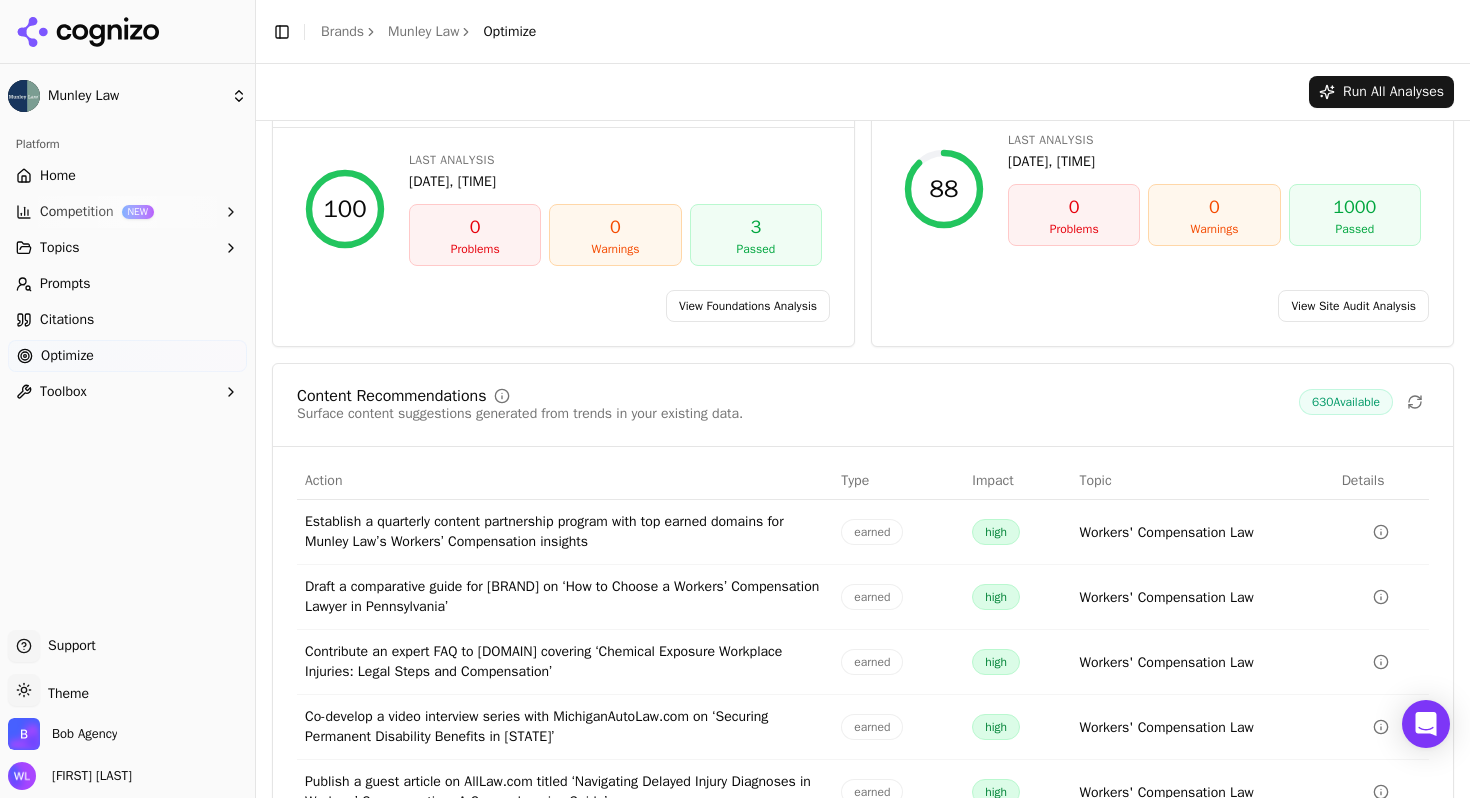 scroll, scrollTop: 229, scrollLeft: 0, axis: vertical 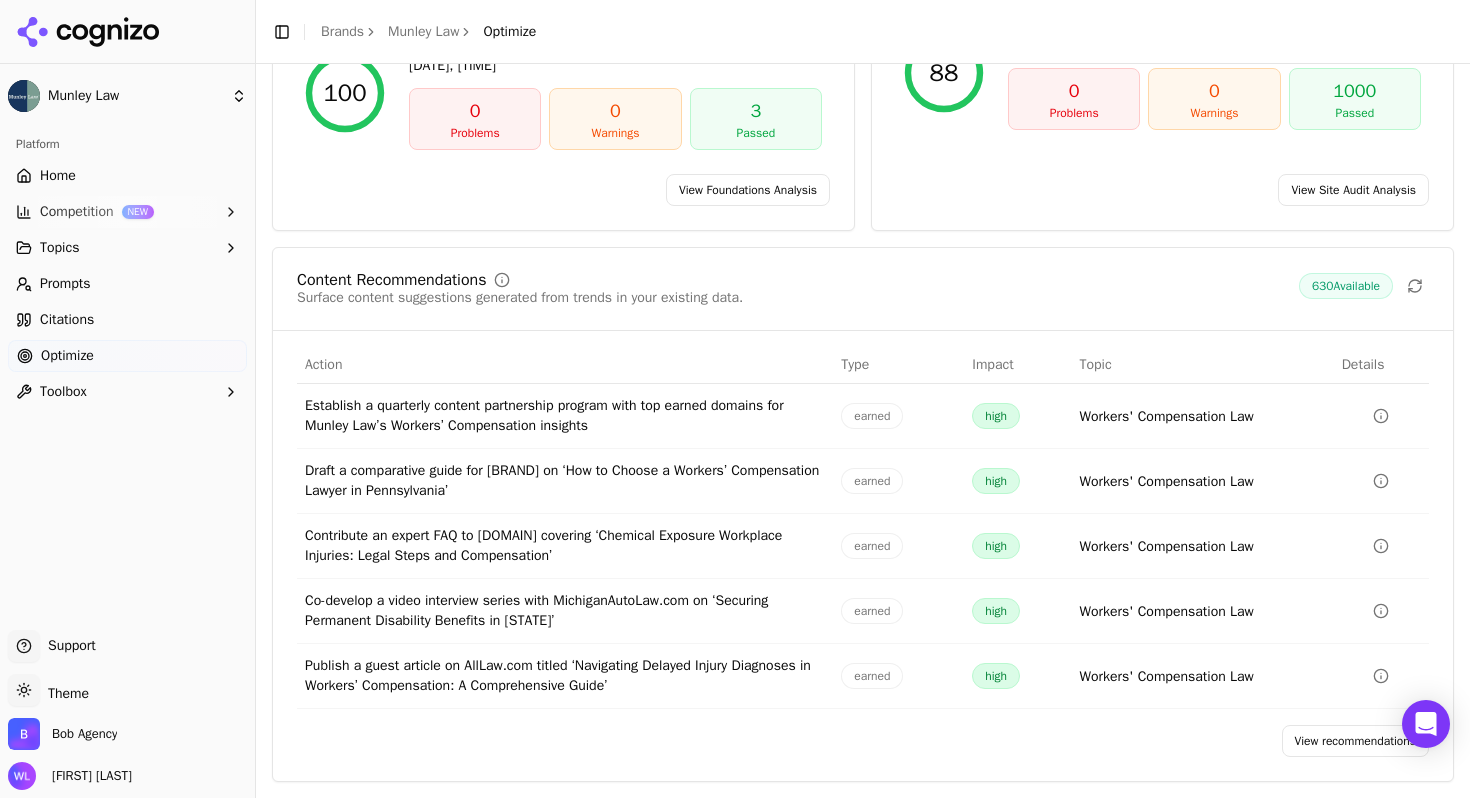 click on "Home" at bounding box center (127, 176) 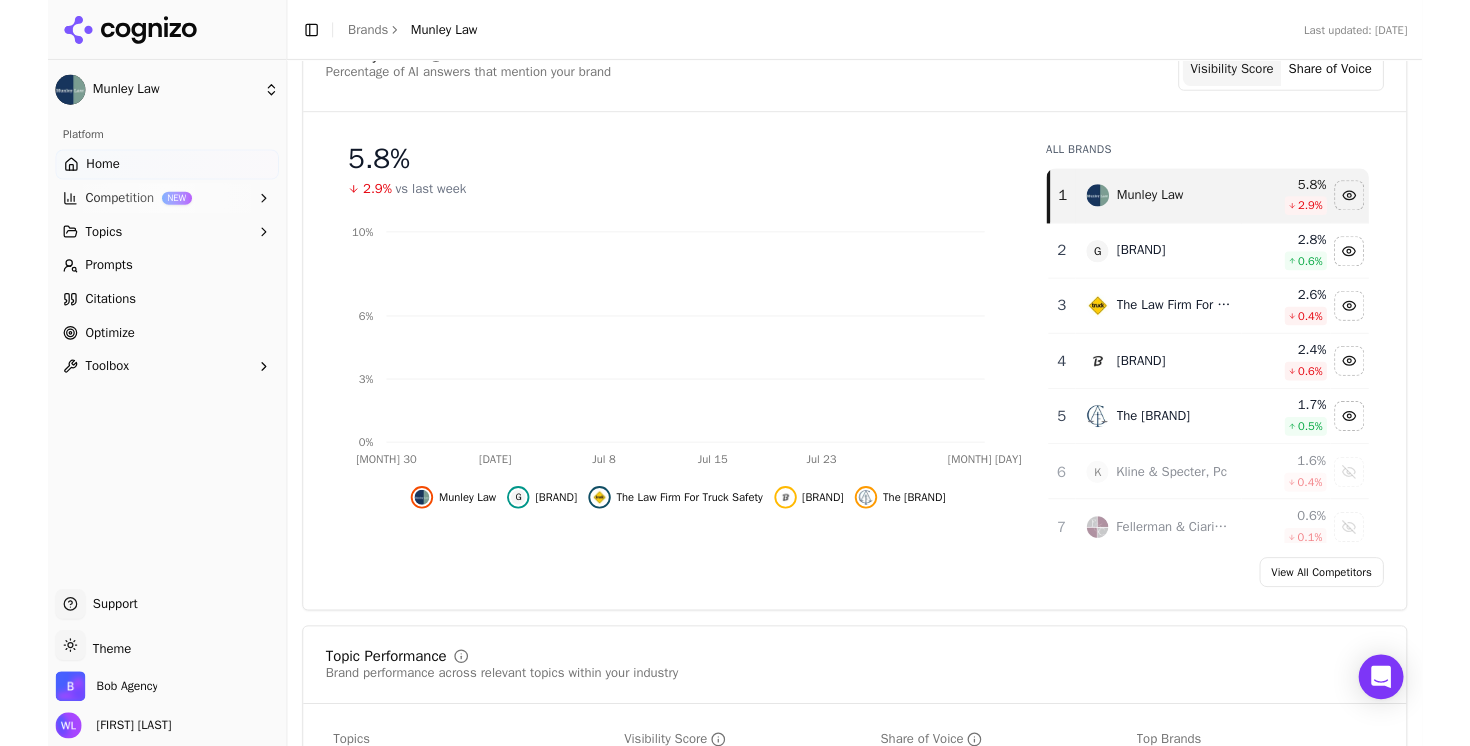 scroll, scrollTop: 233, scrollLeft: 0, axis: vertical 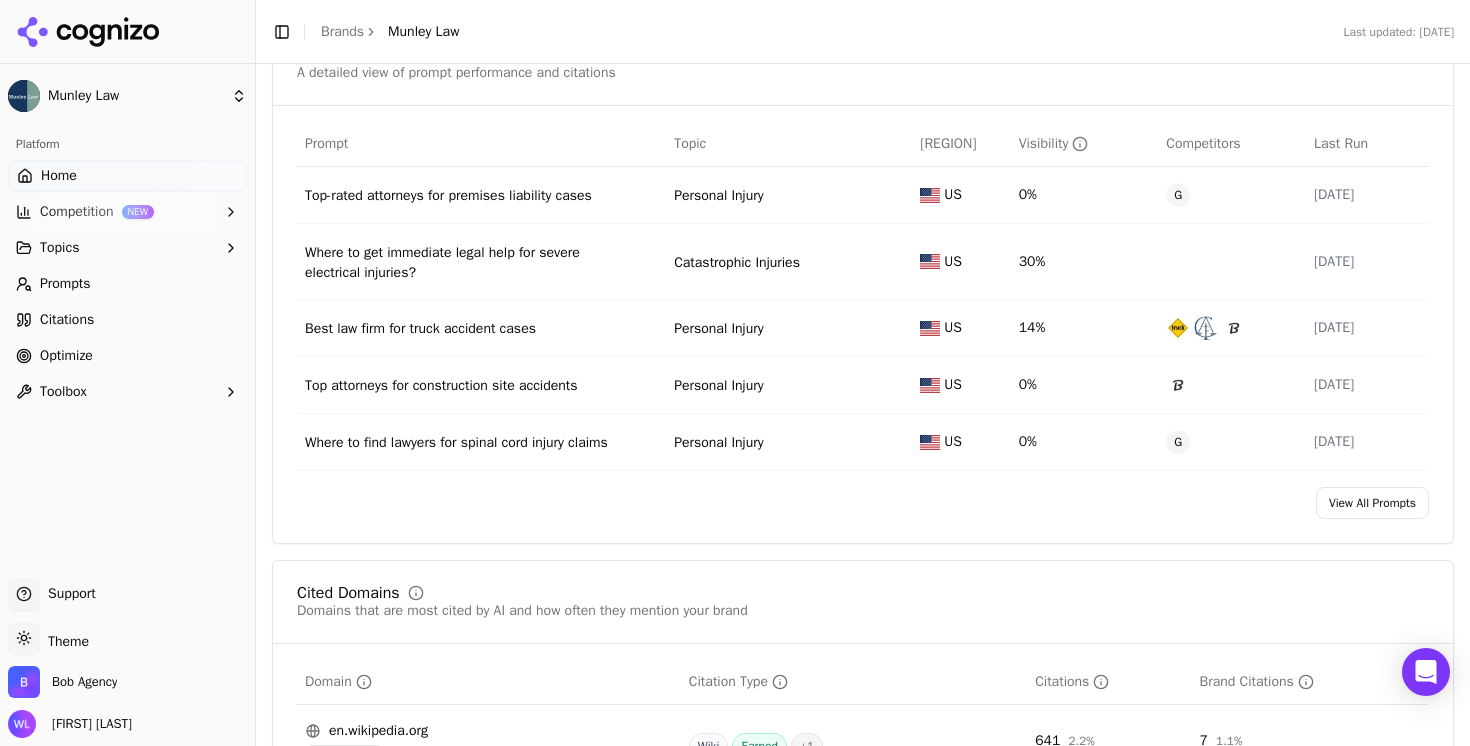 click on "View All Prompts" at bounding box center (1372, 503) 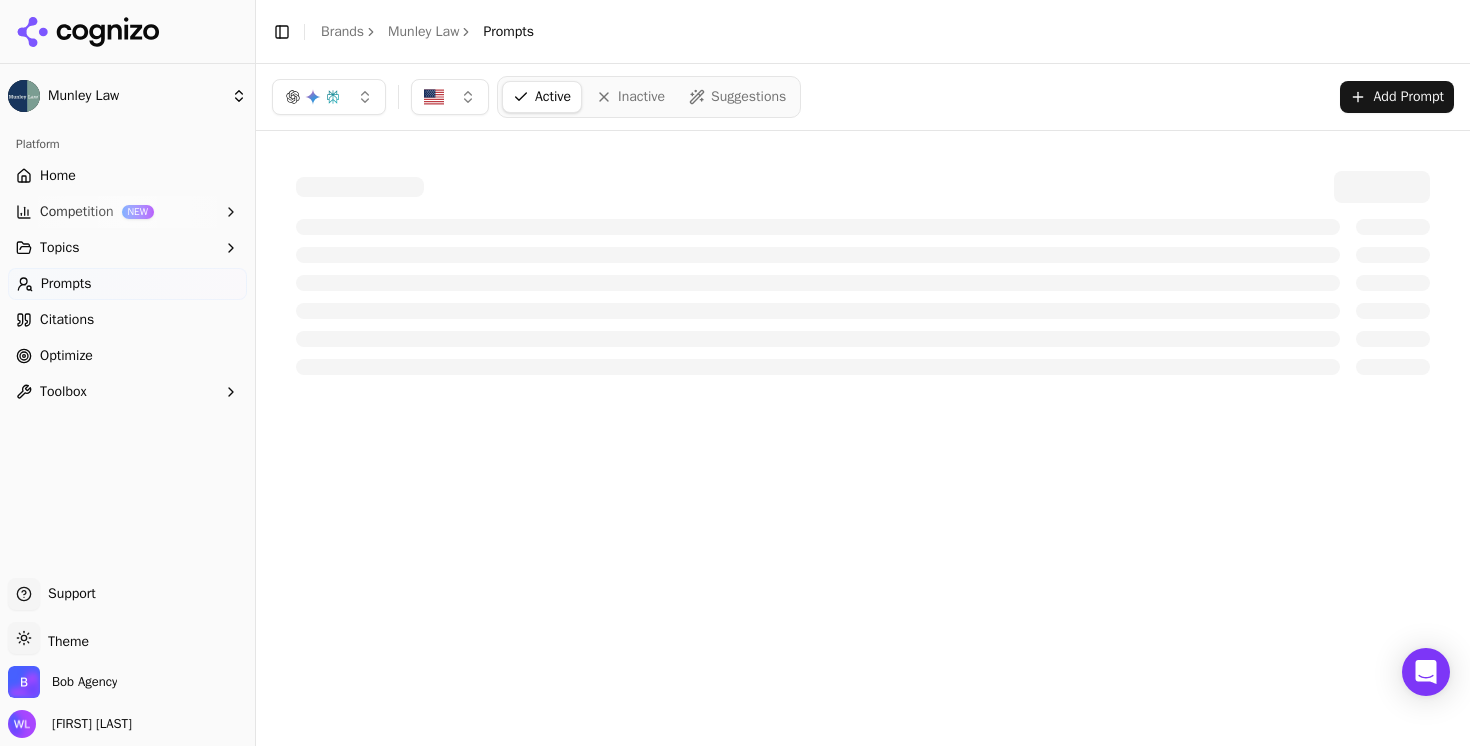 scroll, scrollTop: 0, scrollLeft: 0, axis: both 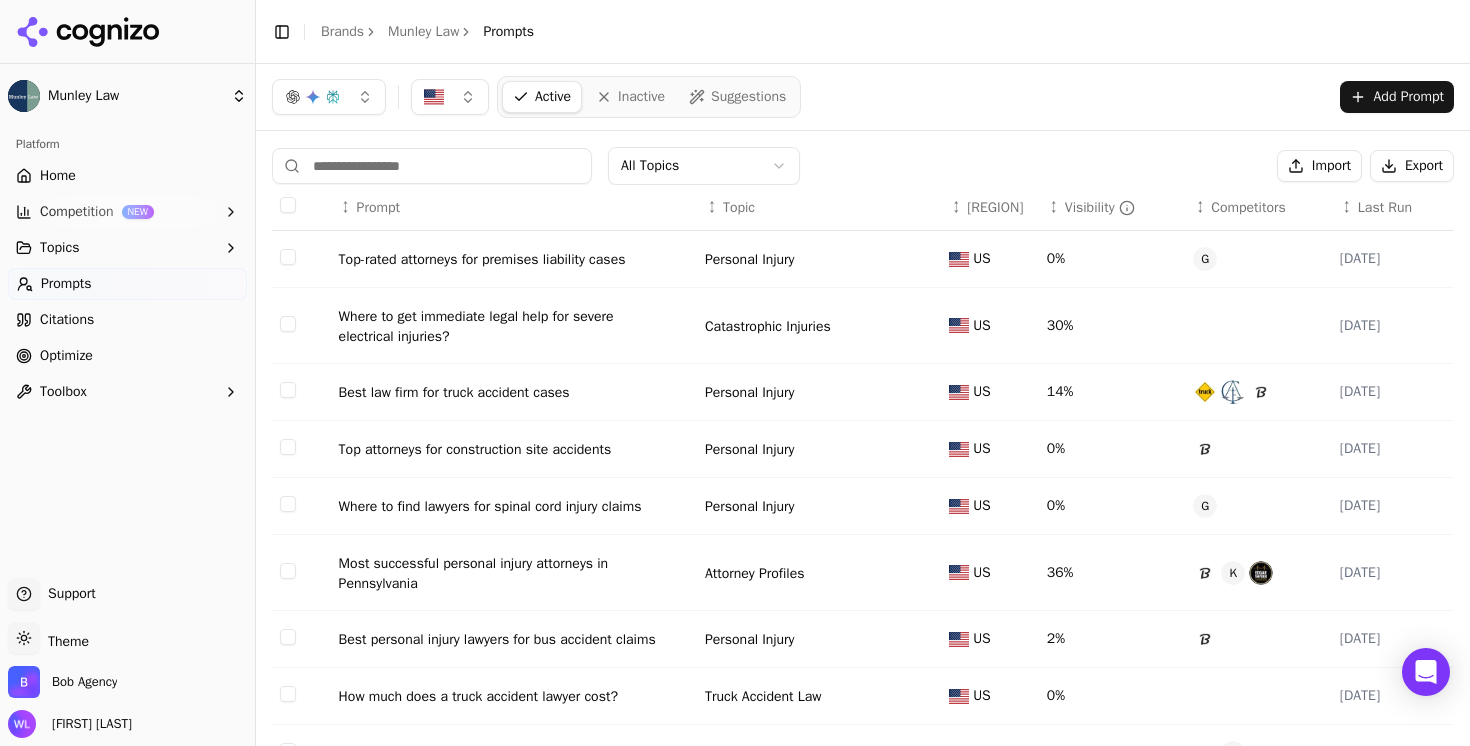 click at bounding box center (432, 166) 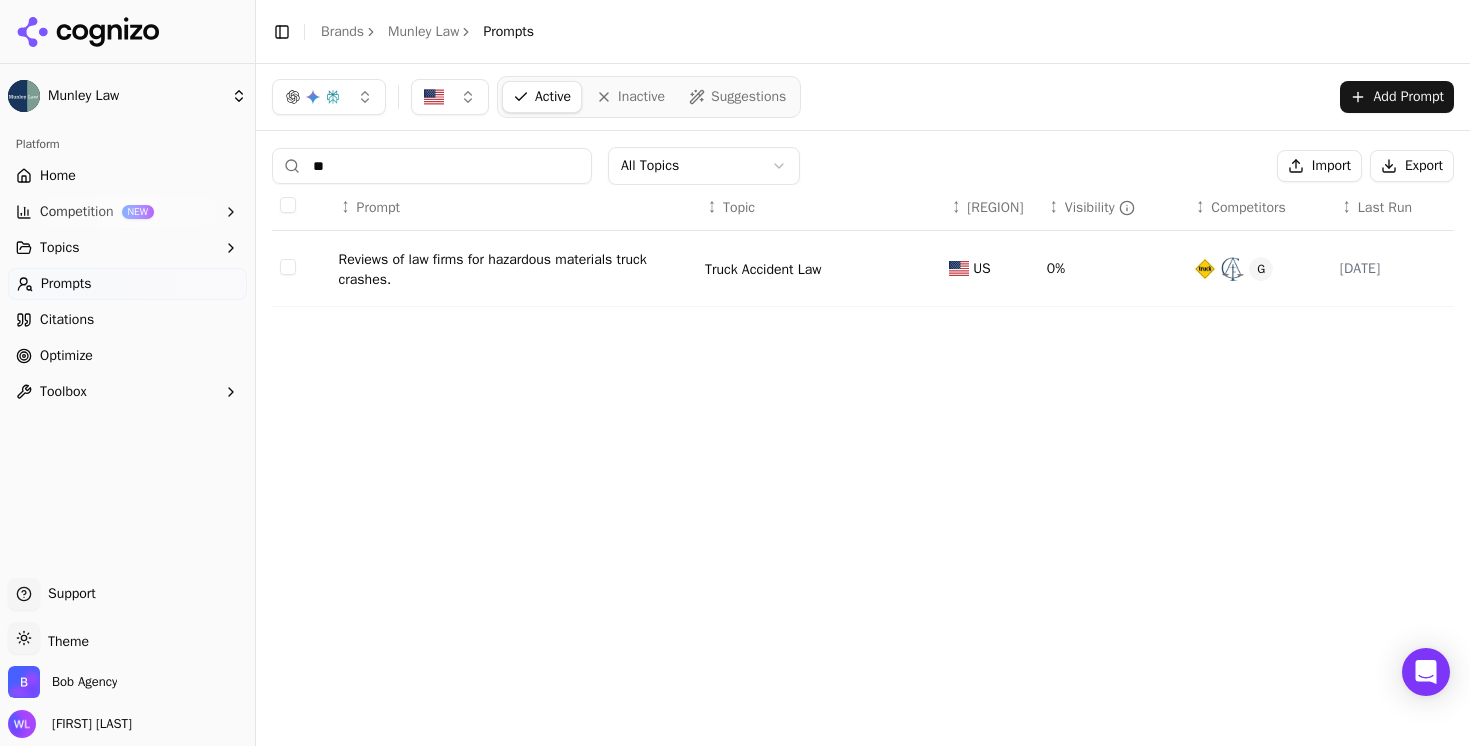 type on "*" 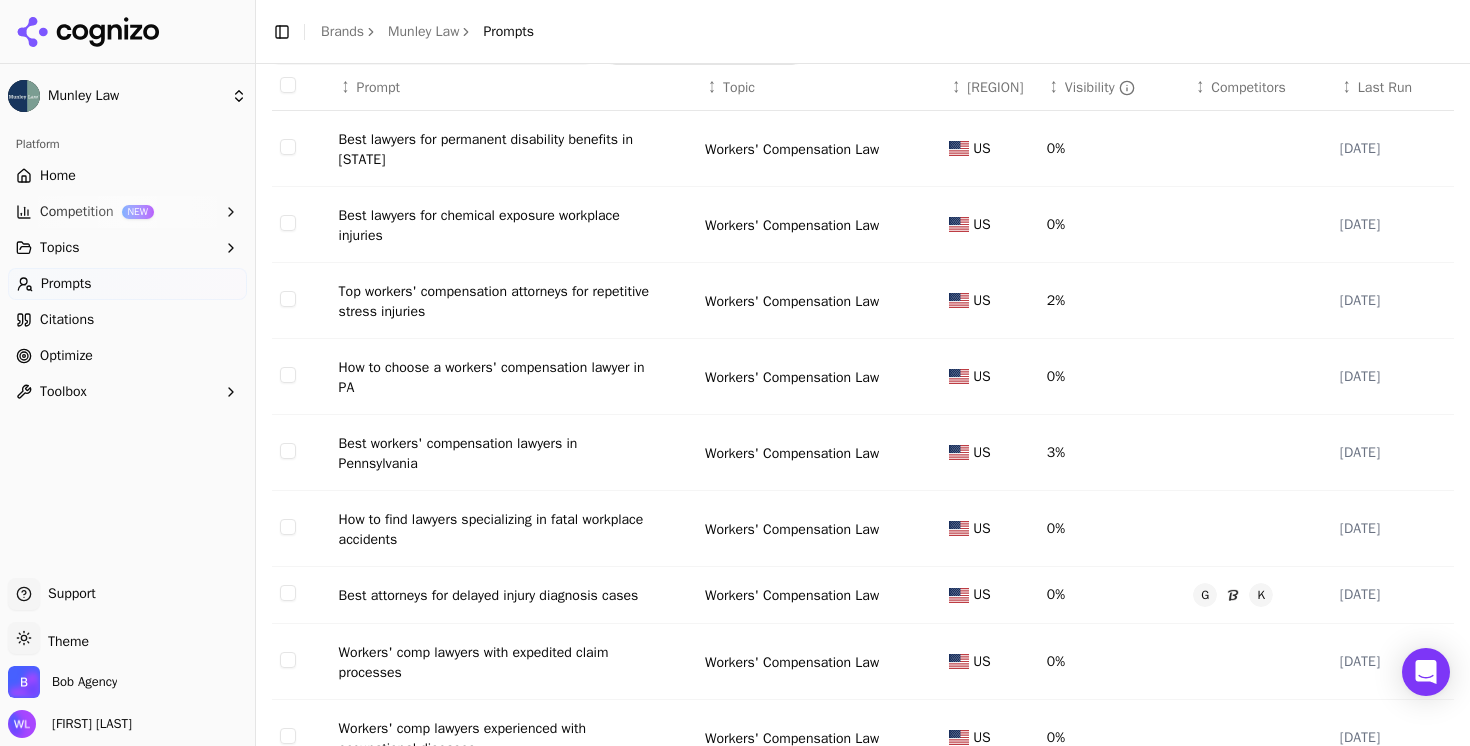 scroll, scrollTop: 121, scrollLeft: 0, axis: vertical 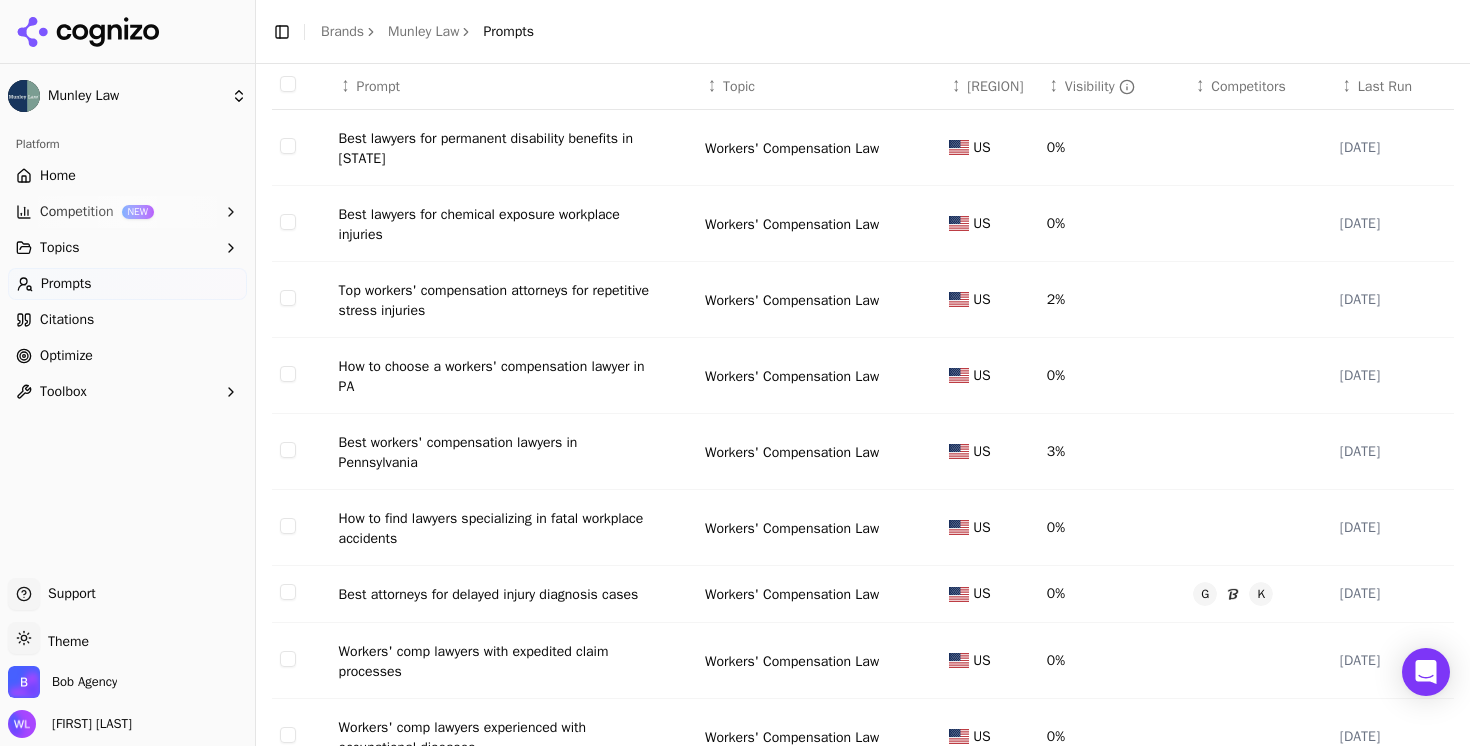 type on "******" 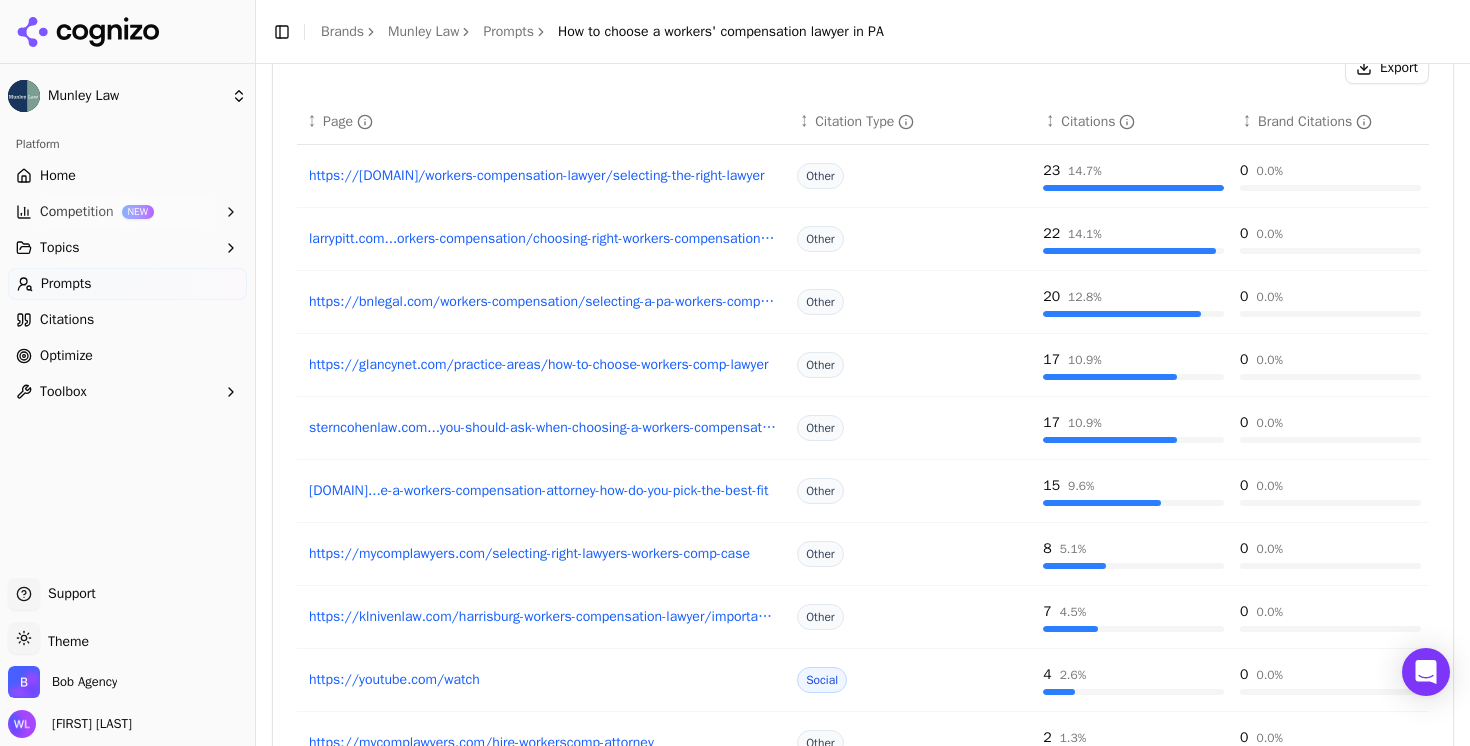 scroll, scrollTop: 1174, scrollLeft: 0, axis: vertical 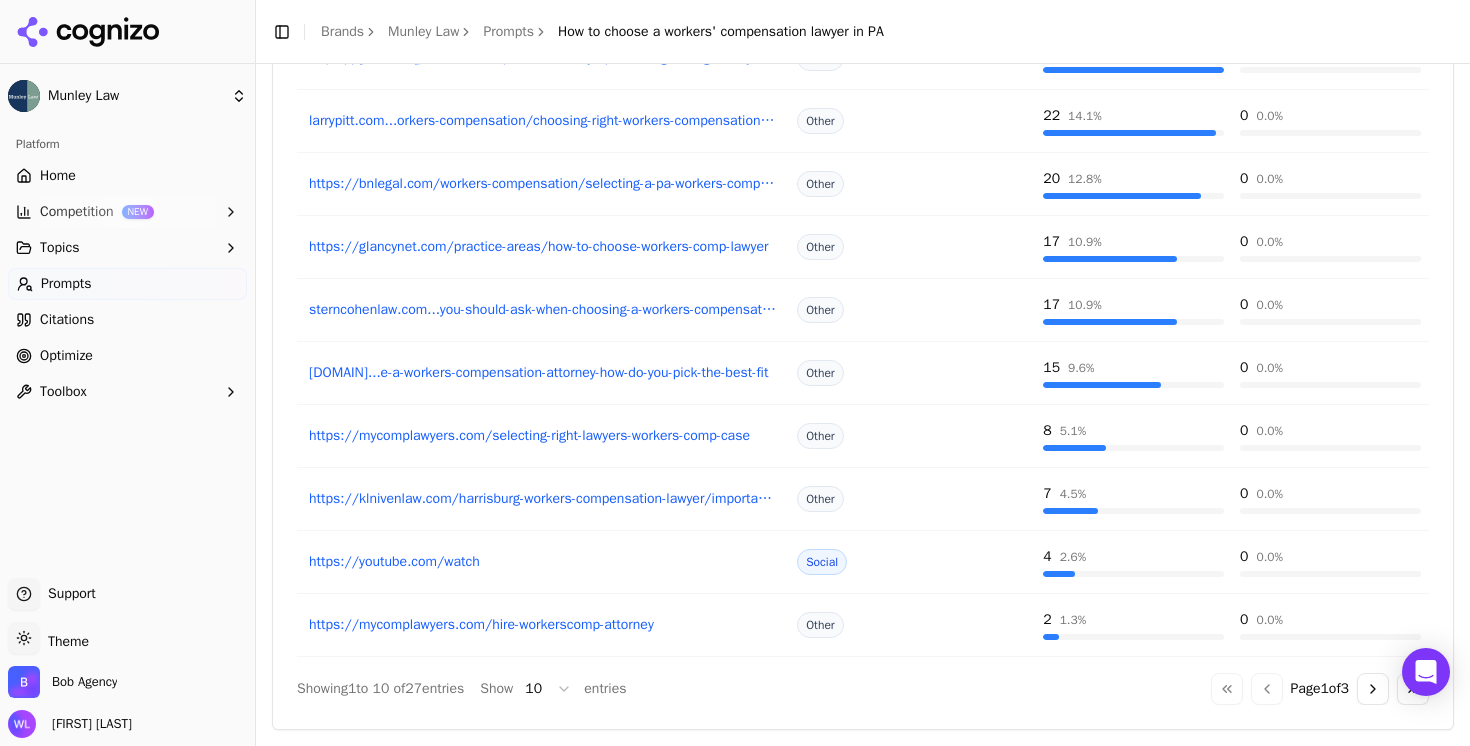 click on "Munley Law Platform Home Competition NEW Topics Prompts Citations Optimize Toolbox Support Support Toggle theme Theme Bob Agency Wendy Lindars Toggle Sidebar Brands Munley Law Prompts How to choose a workers' compensation lawyer in PA Both Runs Pages Export ↕ Provider ↕ Region ↕ Raw Response ↕ Brand Visible ↕ Top Competitors ↕ Run Date US - 6 hours ago US - 1 day ago US - 1 day ago US - 1 day ago US - 1 day ago US - 2 days ago US - 2 days ago US - 2 days ago US - 4 days ago US - 4 days ago Showing 1 to 10 of 49 entries Show 10 entries Go to first page Go to previous page Page 1 of 5 Go to next page Go to last page Cited Pages Pages that cite or reference this prompt in AI responses Export ↕ Page ↕ Citation Type ↕ Citations ↕ Brand Citations https://bulldoglawyers.com/workers-compensation-lawyer/selecting-the-right-lawyer Other 23 14.7 % 0 0.0 % larrypitt.com...orkers-compensation/choosing-right-workers-compensation-attorney Other 22 14.1 % 0 0.0 % Other 20" at bounding box center (735, 373) 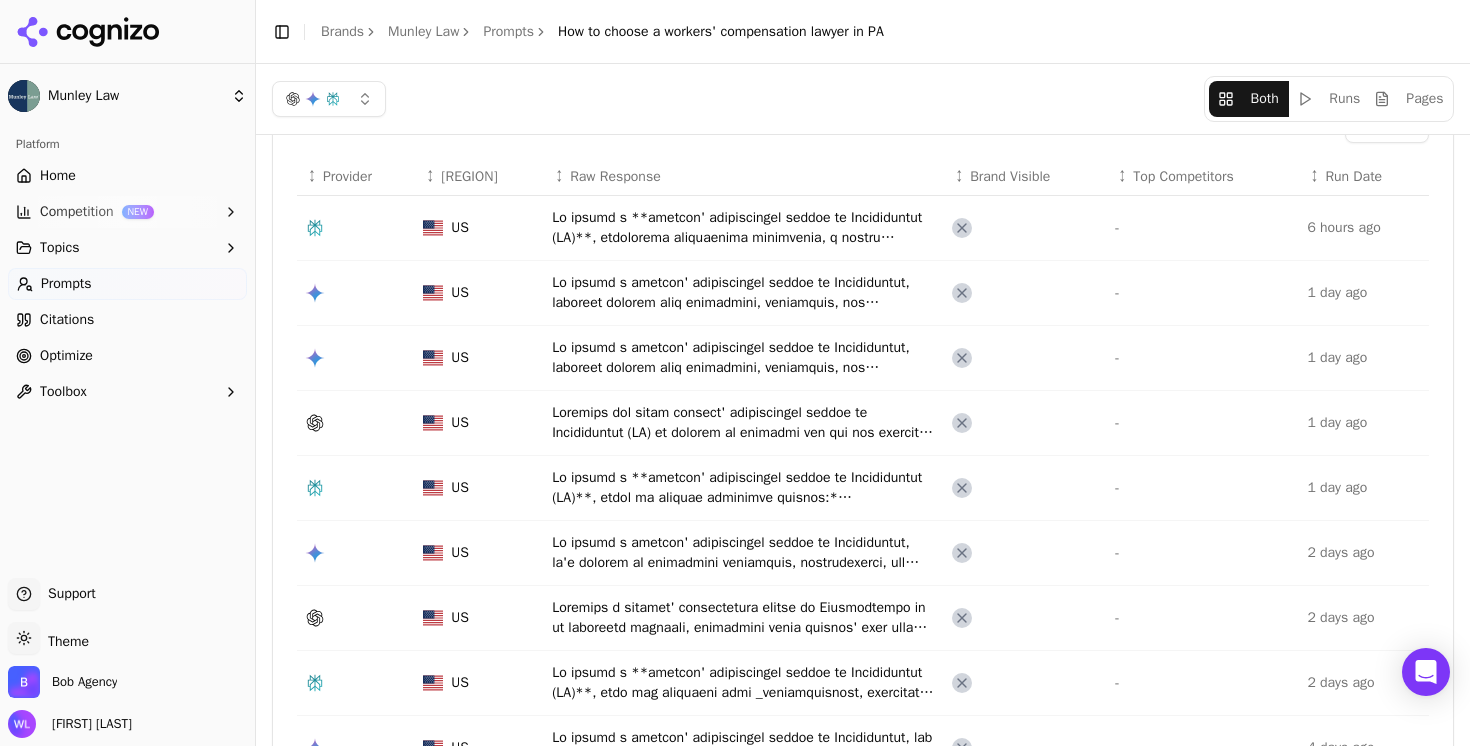 scroll, scrollTop: 72, scrollLeft: 0, axis: vertical 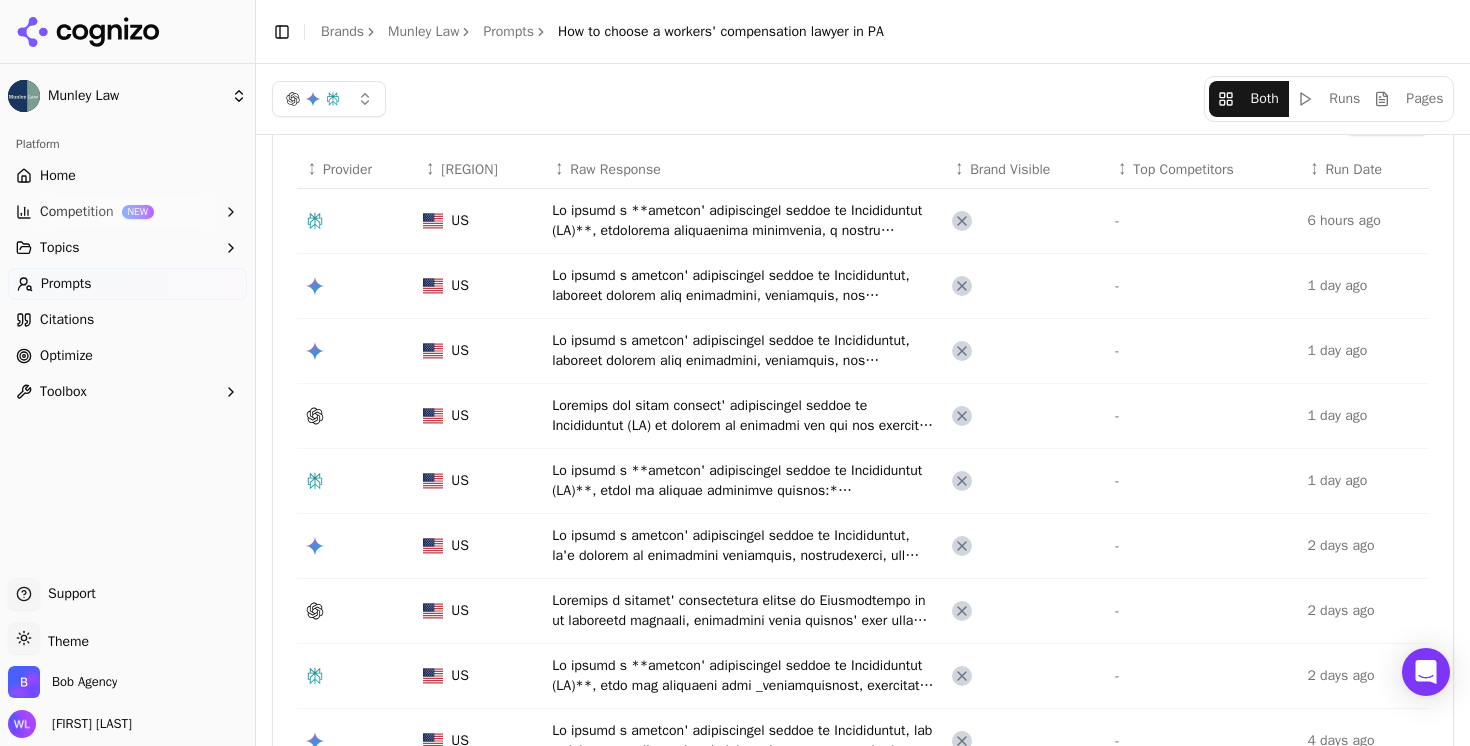 click at bounding box center (744, 221) 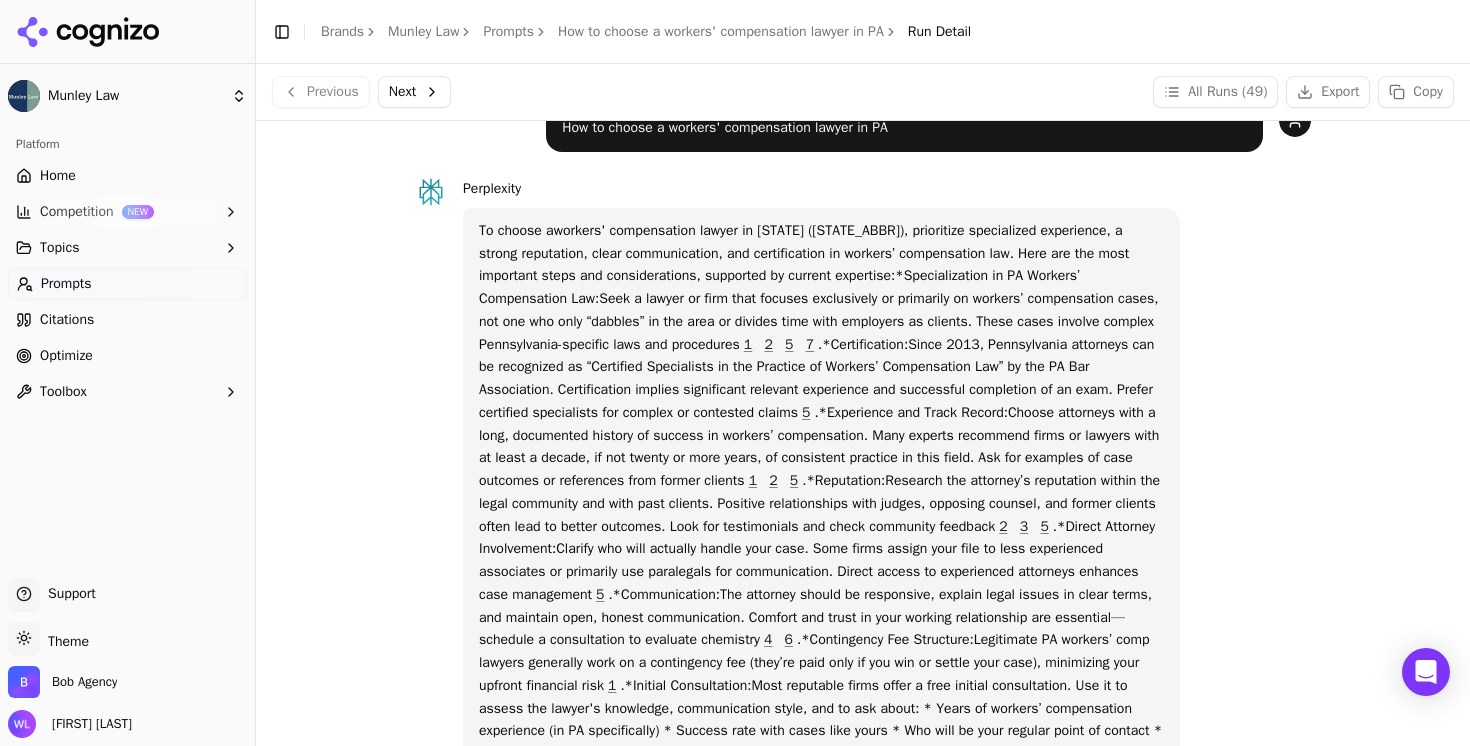 scroll, scrollTop: 0, scrollLeft: 0, axis: both 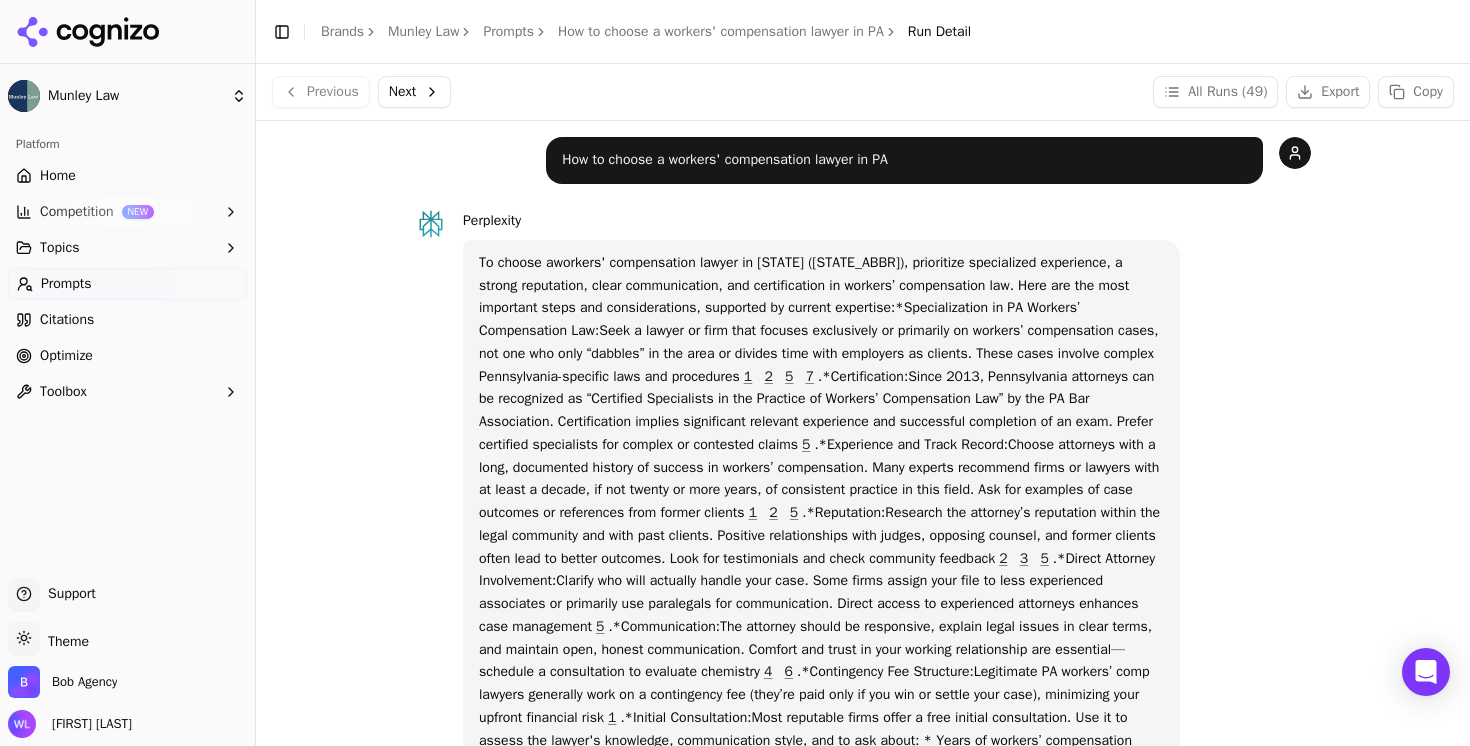 click on "Prompts" at bounding box center (508, 32) 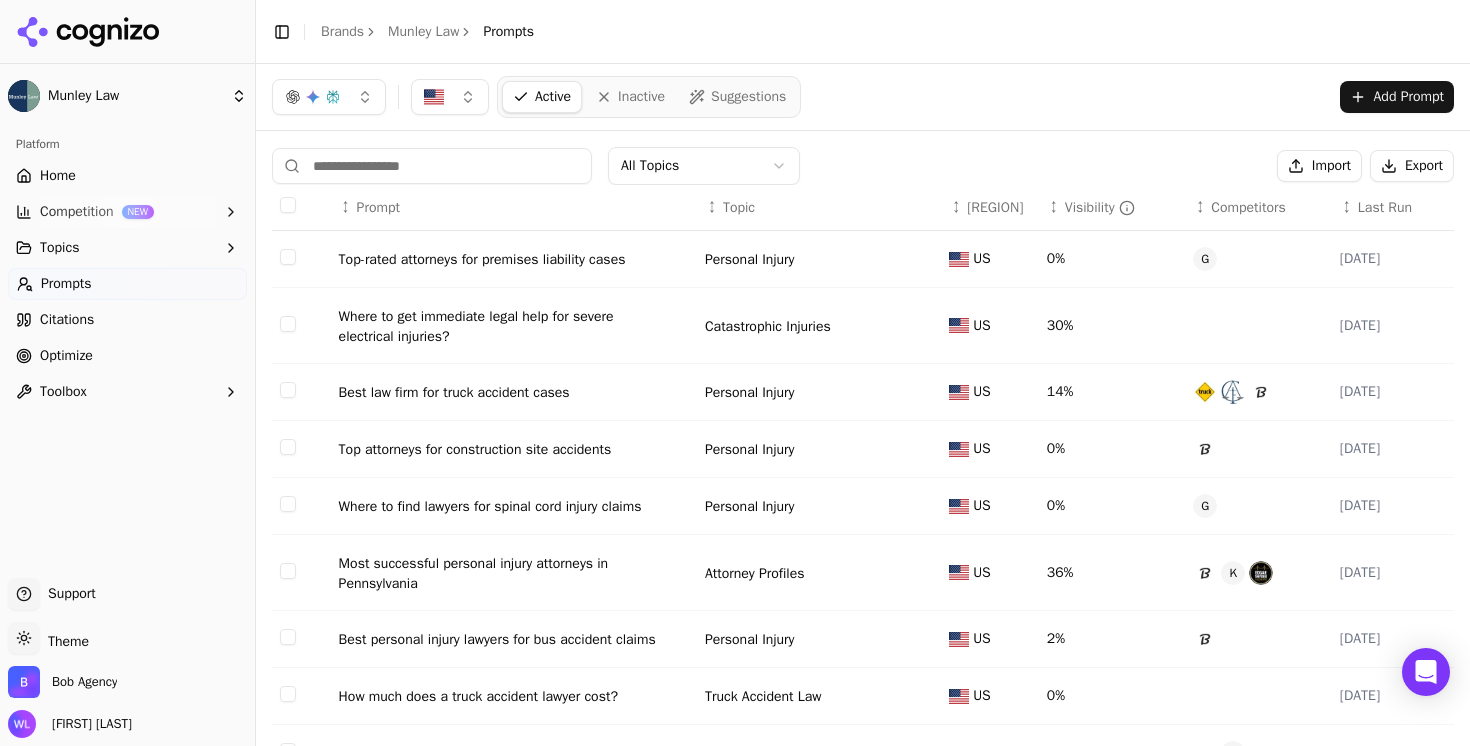 click on "Munley Law" at bounding box center [423, 32] 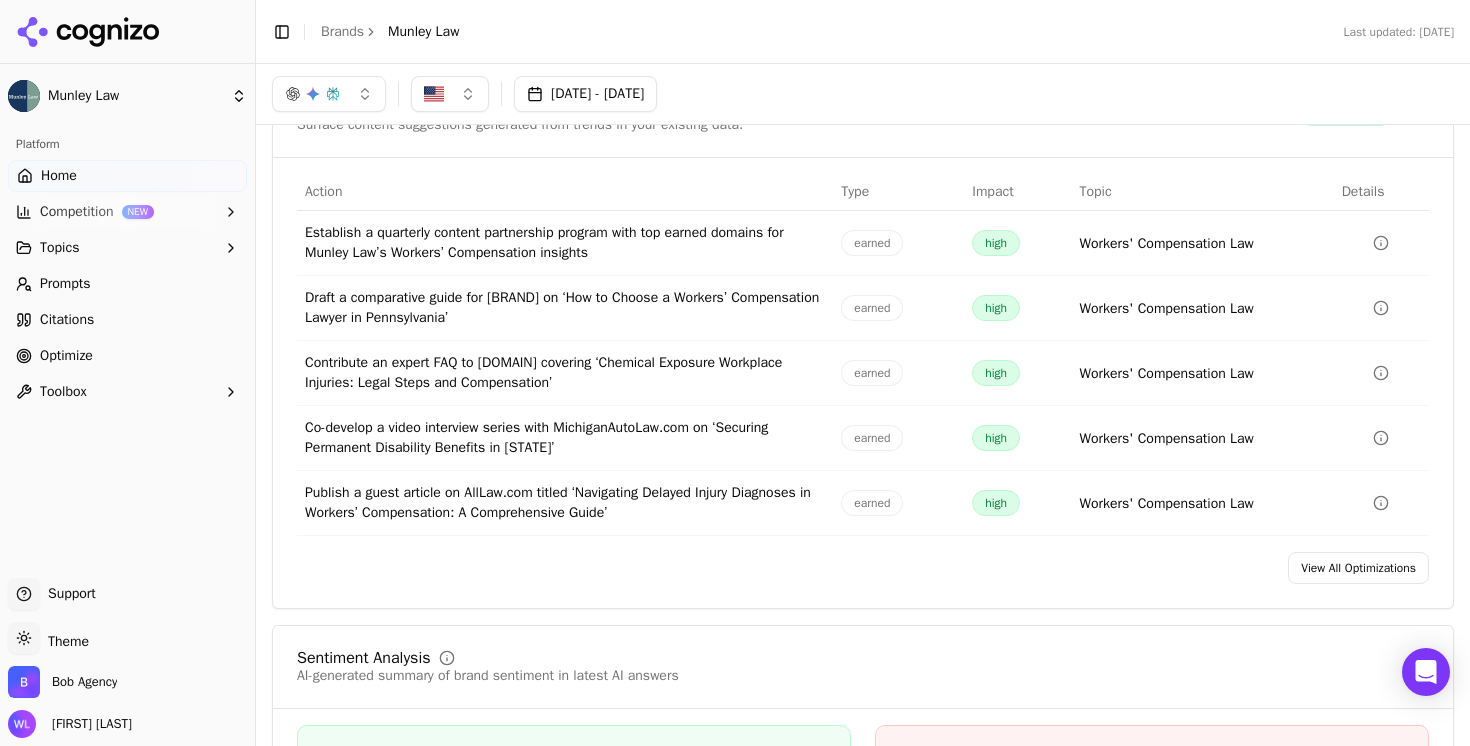 scroll, scrollTop: 2816, scrollLeft: 0, axis: vertical 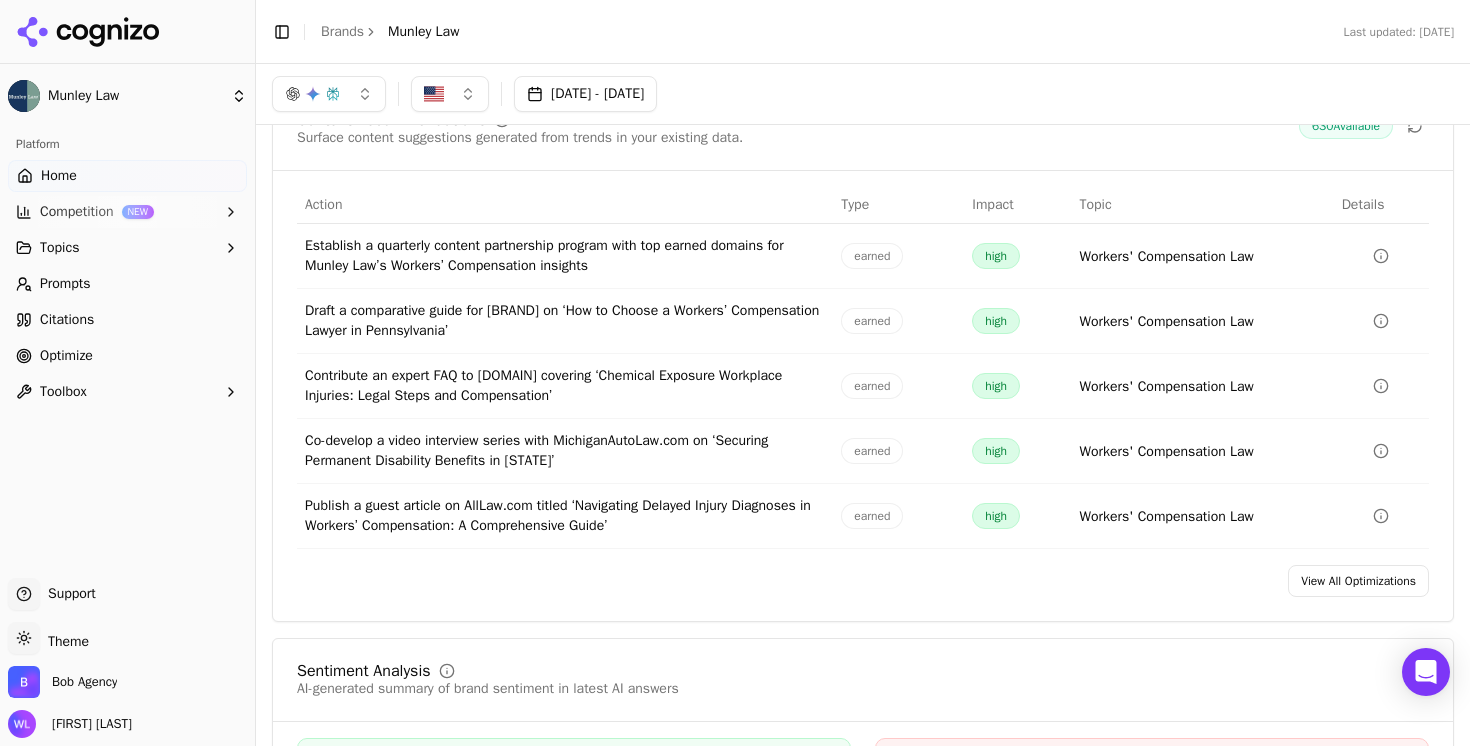 click on "Contribute an expert FAQ to [DOMAIN] covering ‘Chemical Exposure Workplace Injuries: Legal Steps and Compensation’" at bounding box center (565, 386) 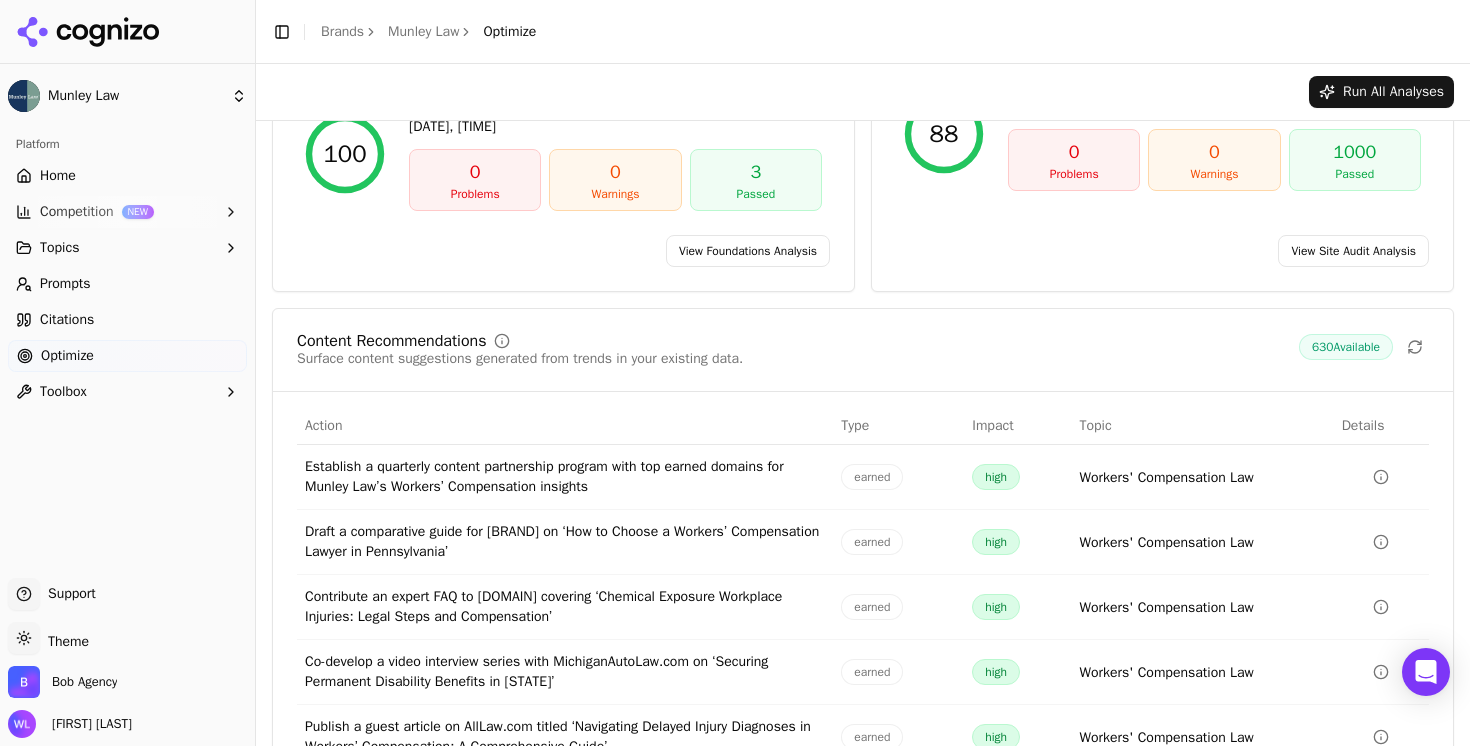 scroll, scrollTop: 281, scrollLeft: 0, axis: vertical 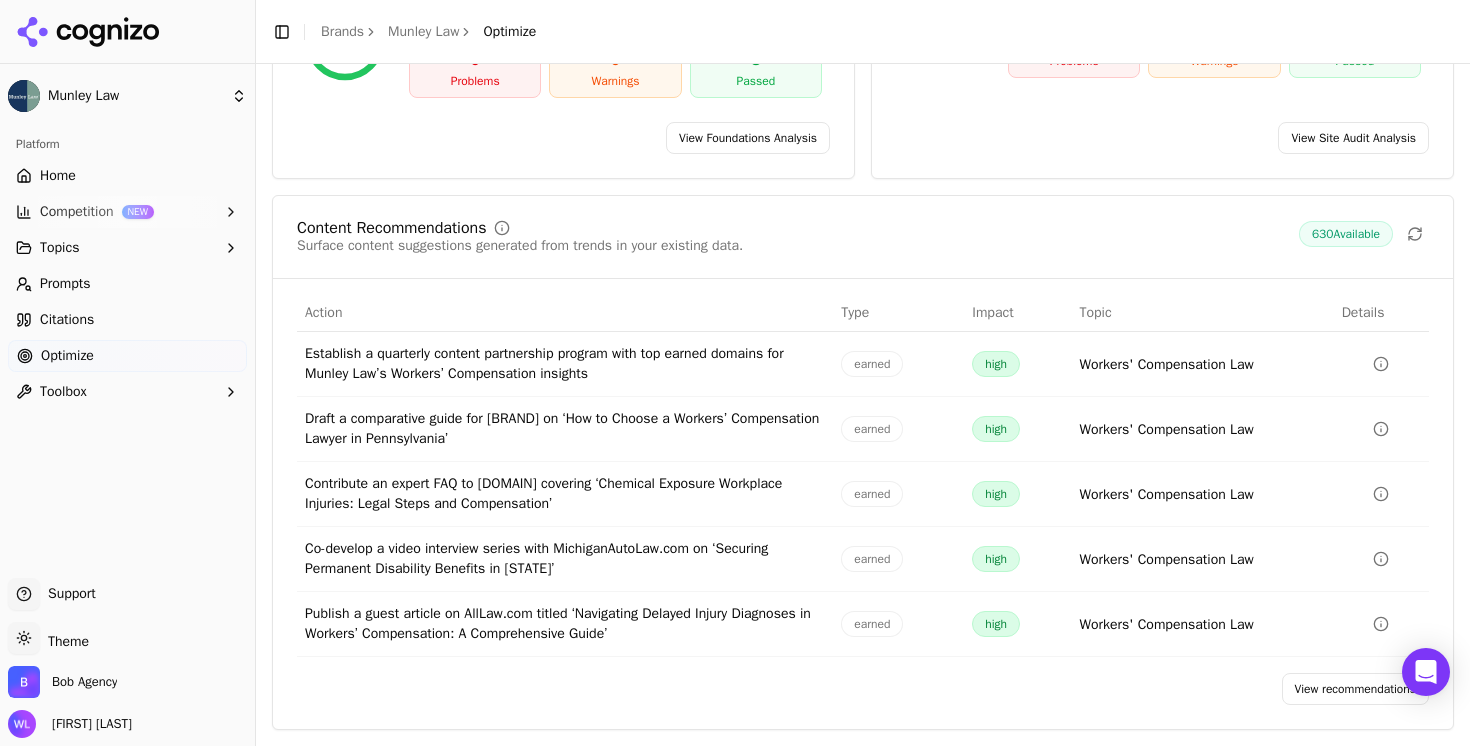 click on "View recommendations" at bounding box center [1356, 689] 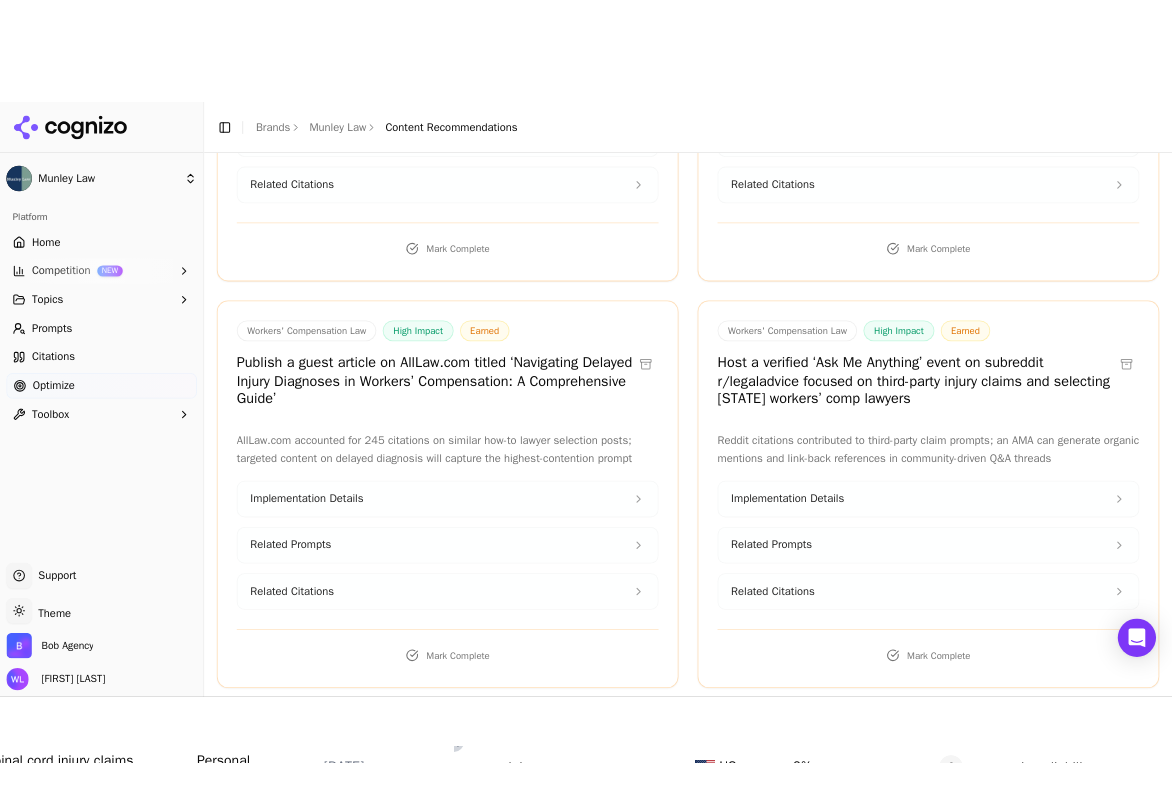 scroll, scrollTop: 1096, scrollLeft: 0, axis: vertical 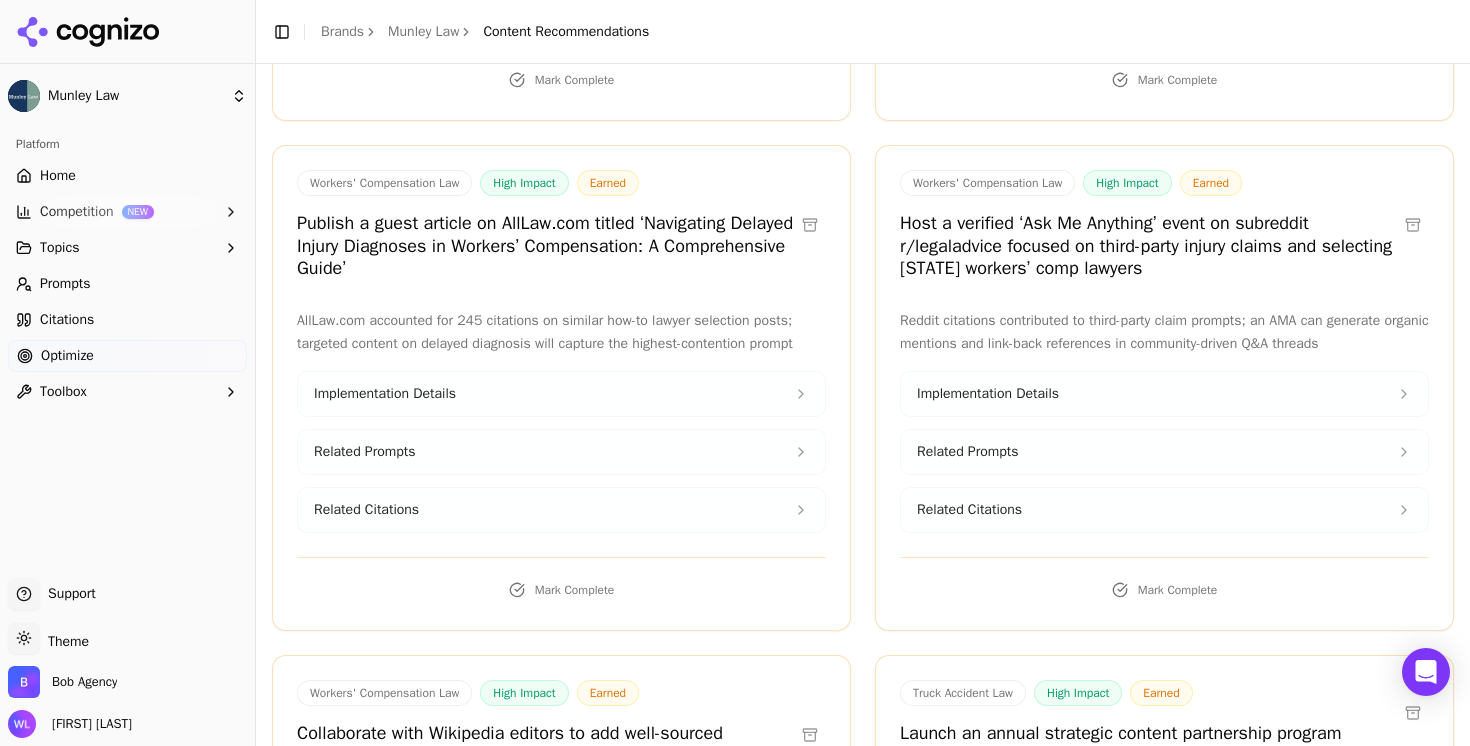 click 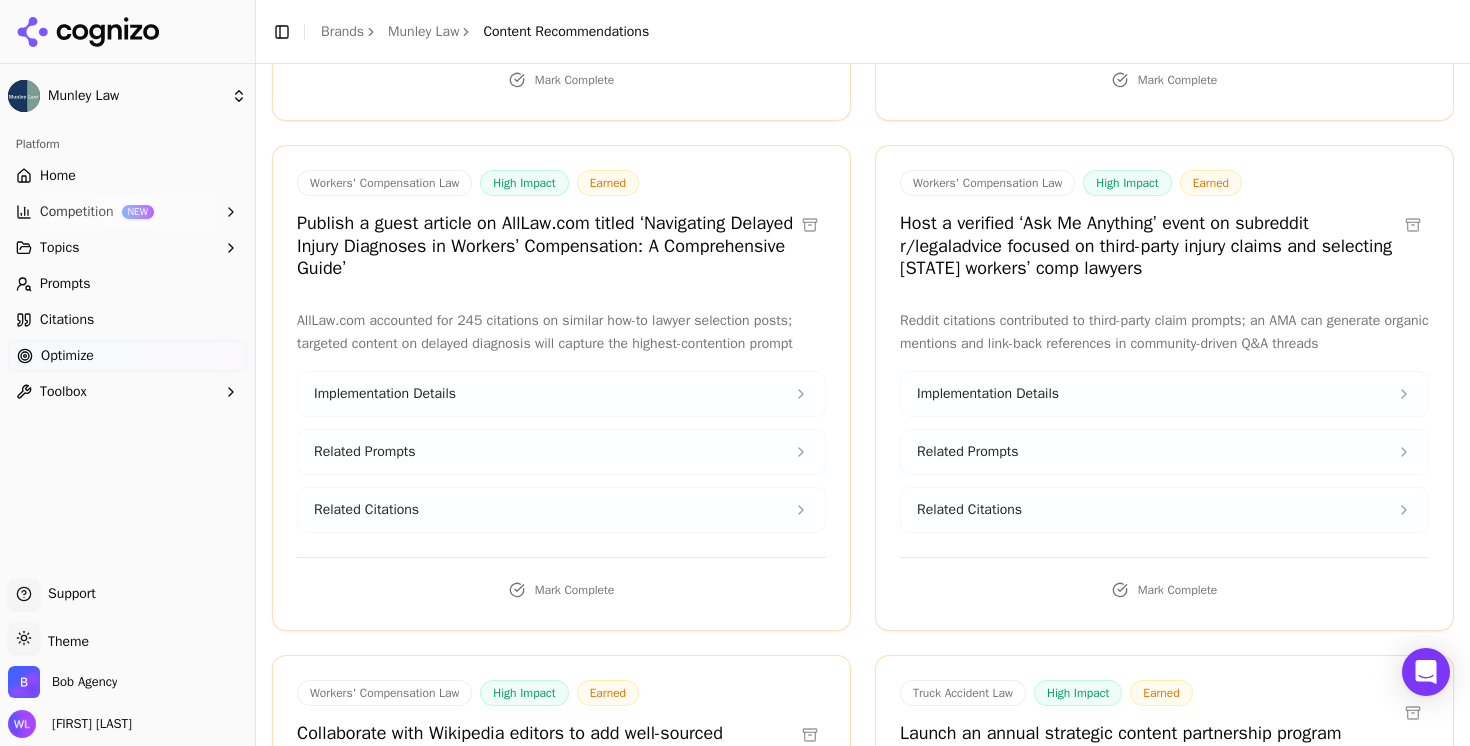 click on "Related Prompts" at bounding box center [1164, 452] 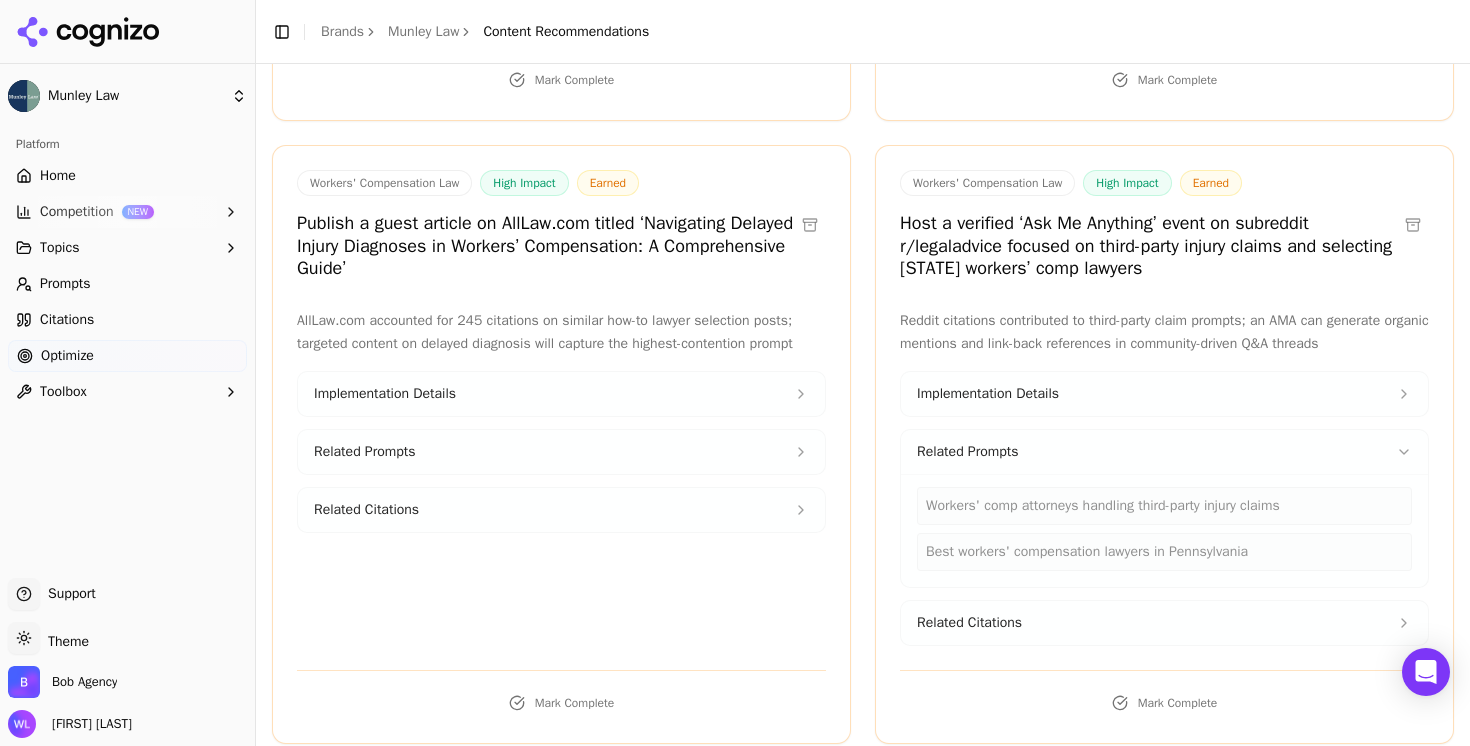 click 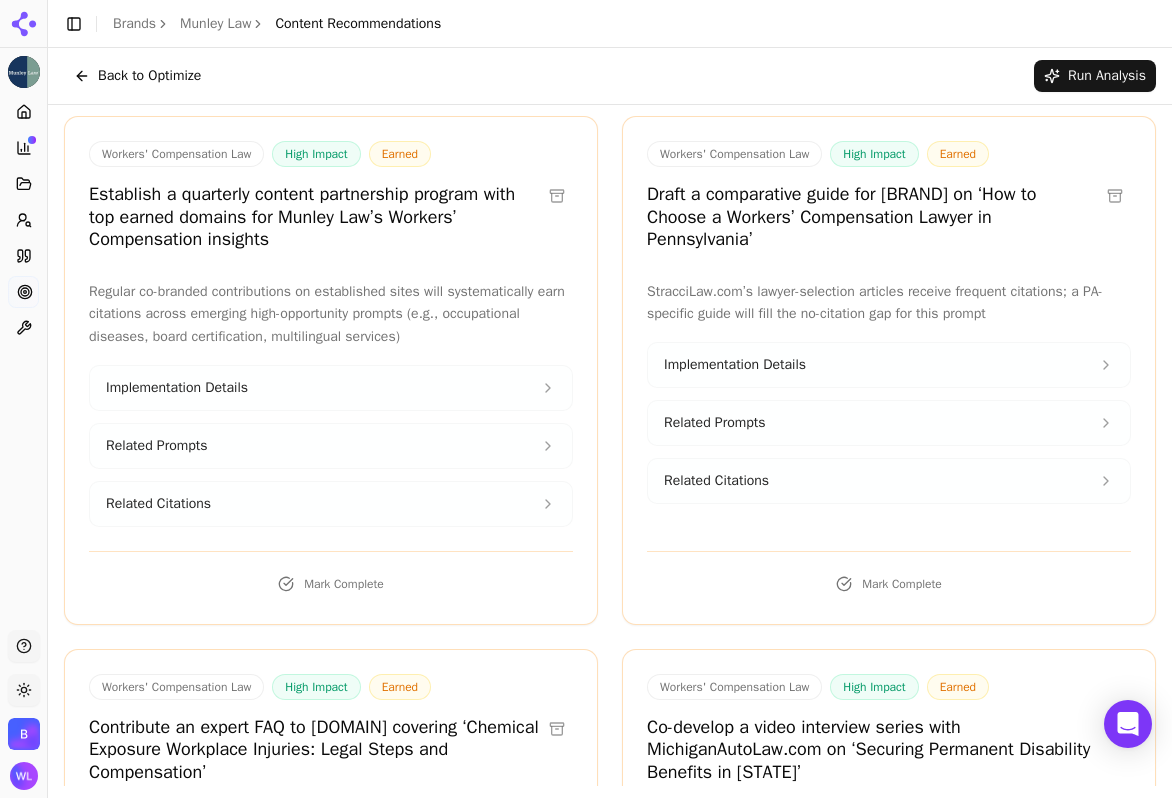 scroll, scrollTop: 98, scrollLeft: 0, axis: vertical 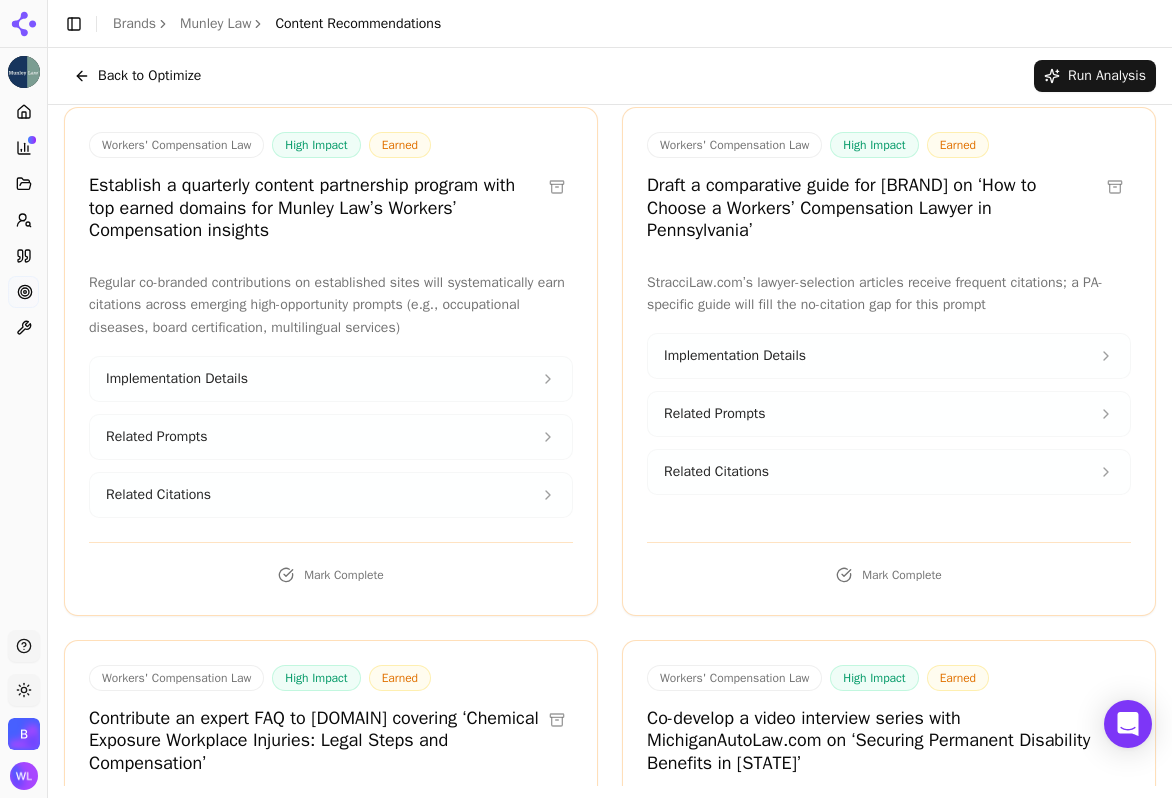 click at bounding box center [1115, 187] 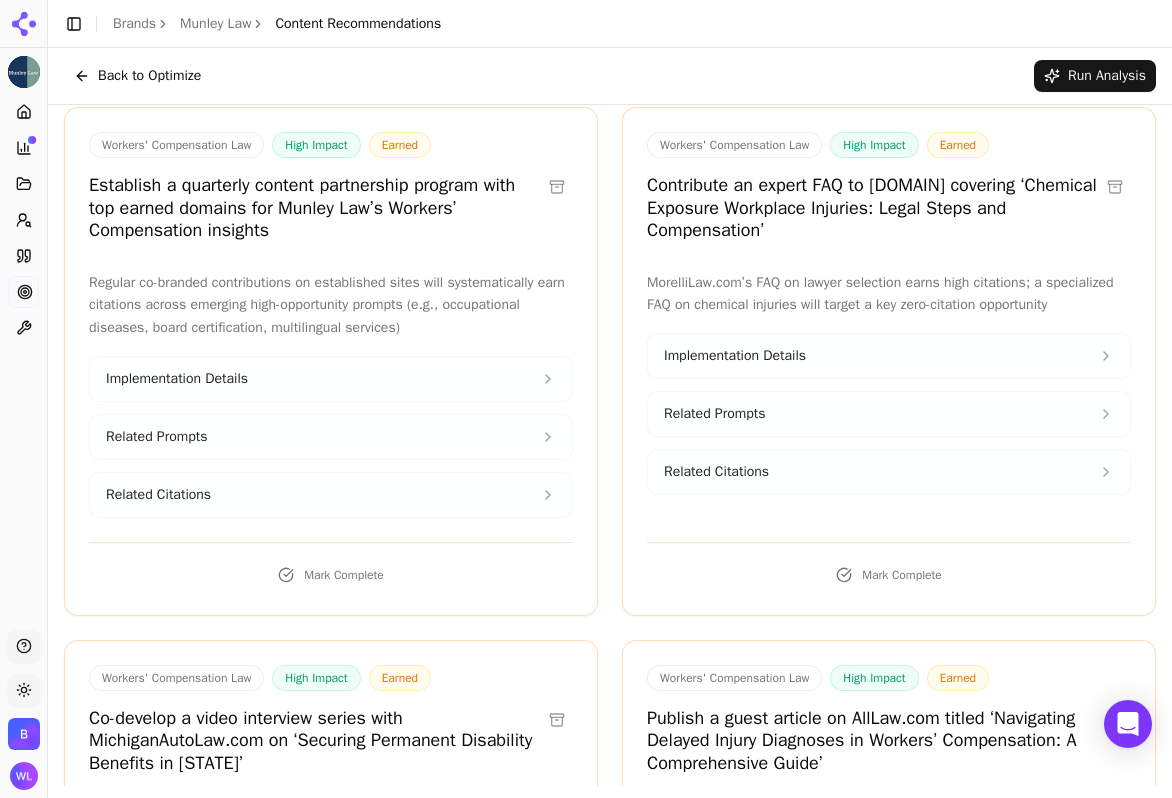 click at bounding box center (1115, 187) 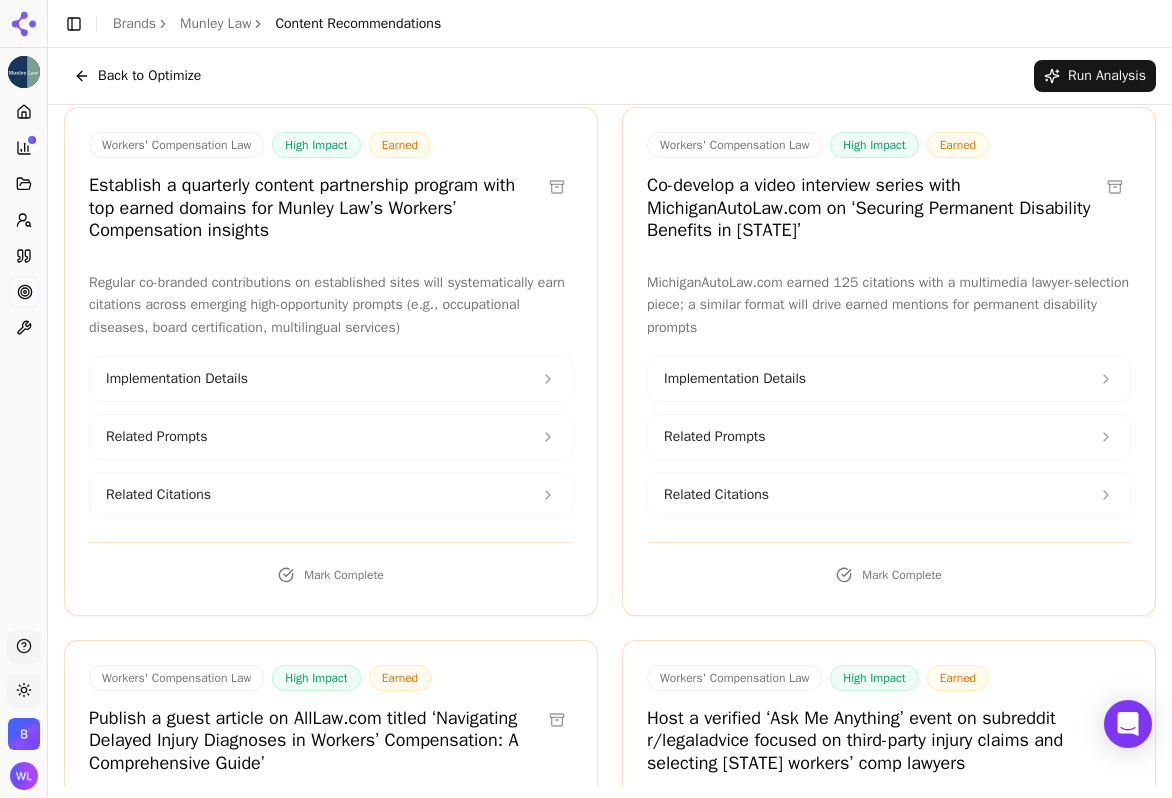 drag, startPoint x: 1106, startPoint y: 189, endPoint x: 593, endPoint y: 583, distance: 646.84235 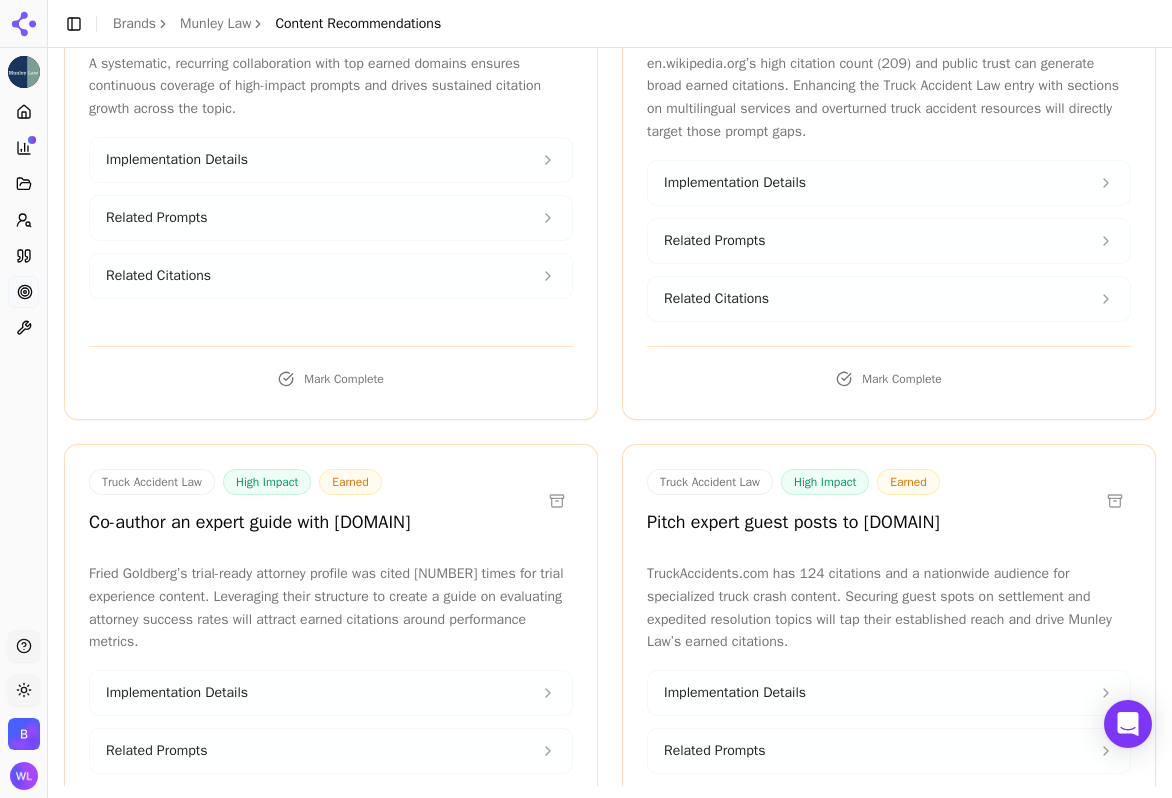 scroll, scrollTop: 1724, scrollLeft: 0, axis: vertical 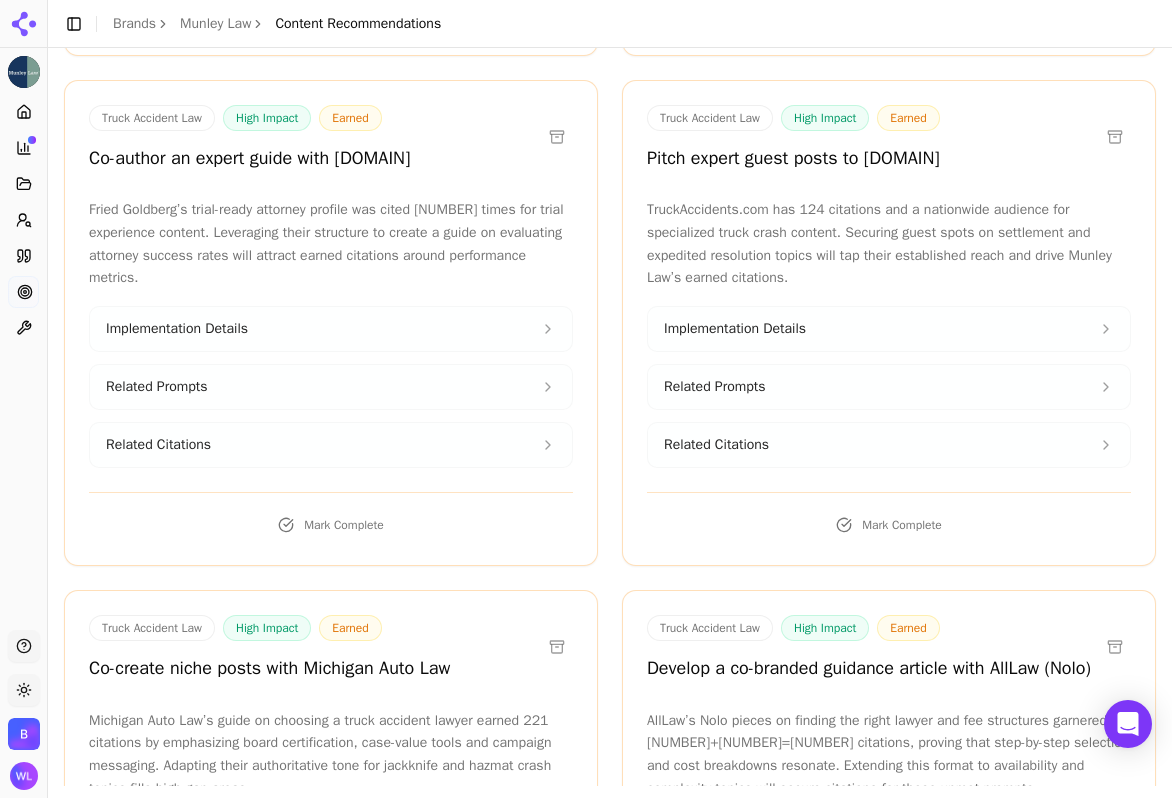click at bounding box center (1115, 137) 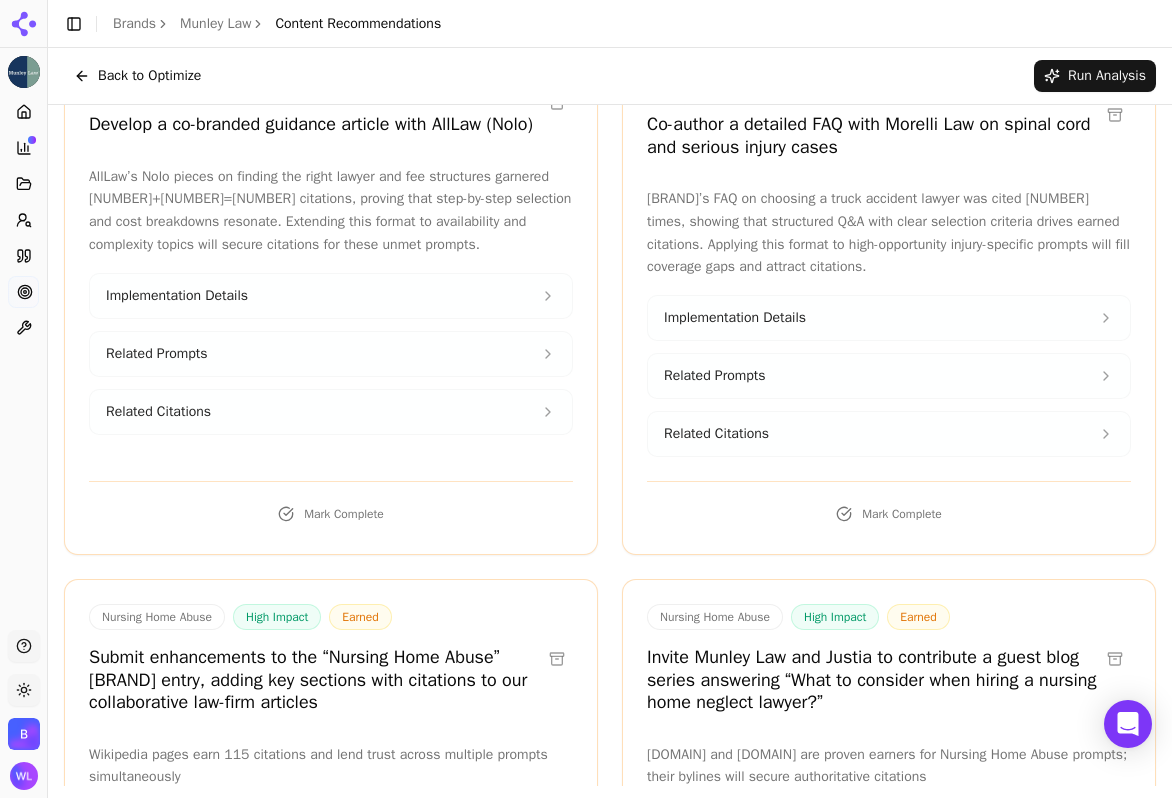 scroll, scrollTop: 2136, scrollLeft: 0, axis: vertical 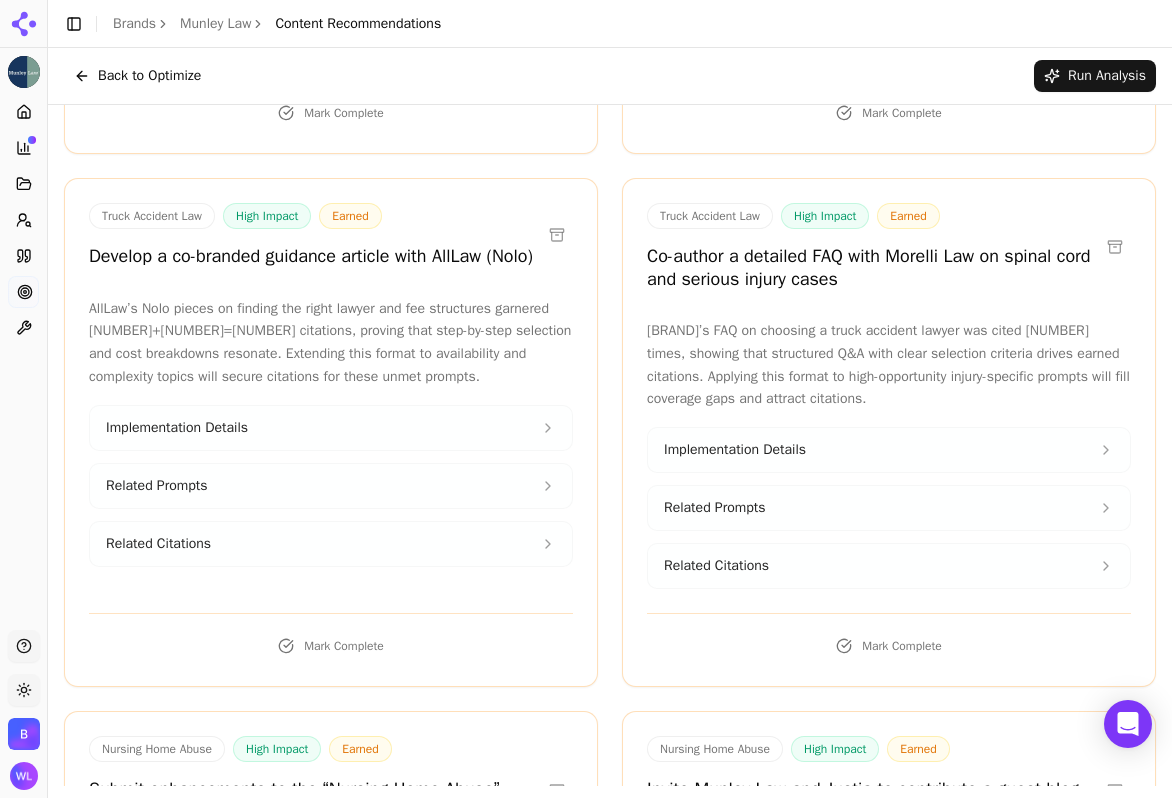 click at bounding box center (557, 235) 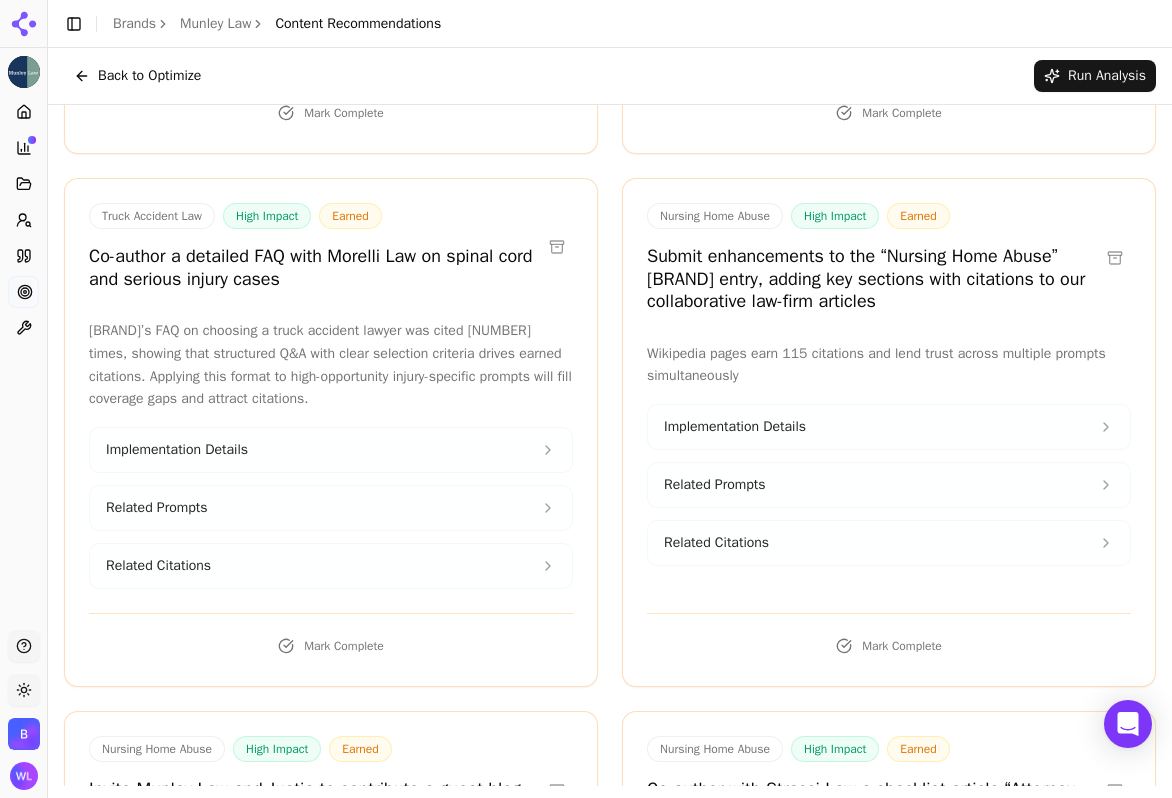 click at bounding box center [557, 247] 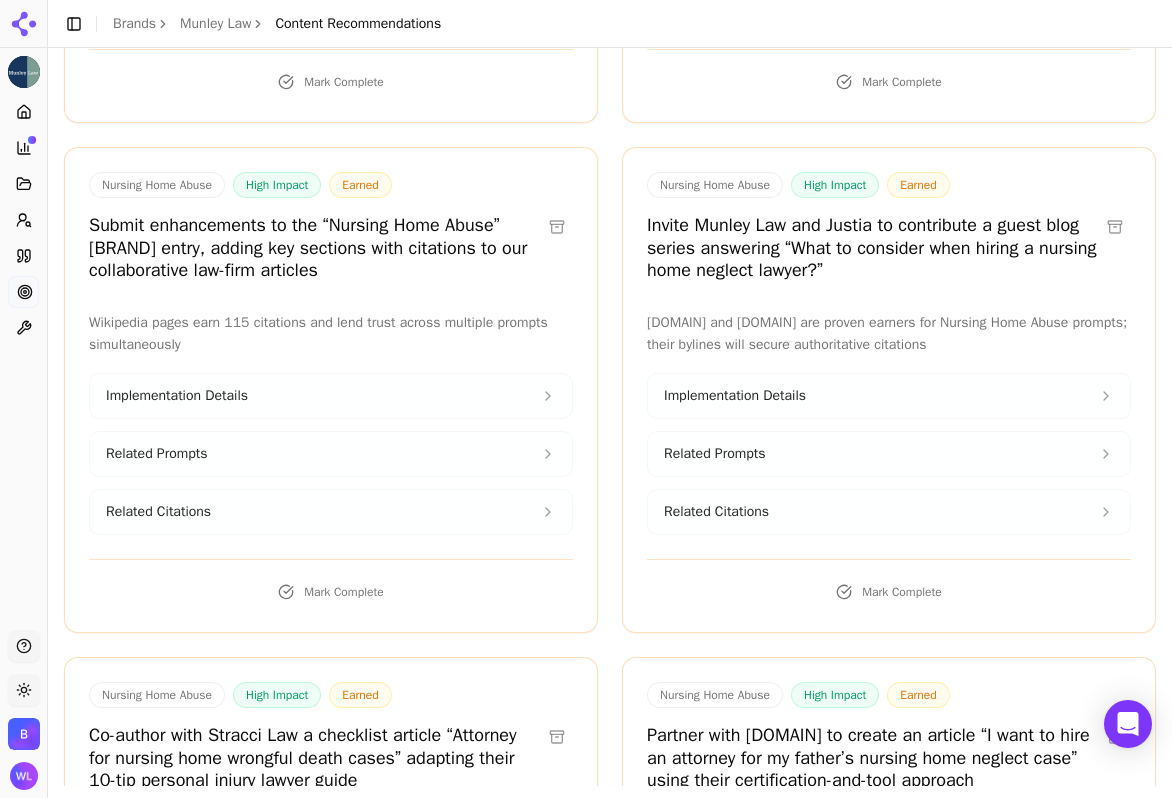 scroll, scrollTop: 2168, scrollLeft: 0, axis: vertical 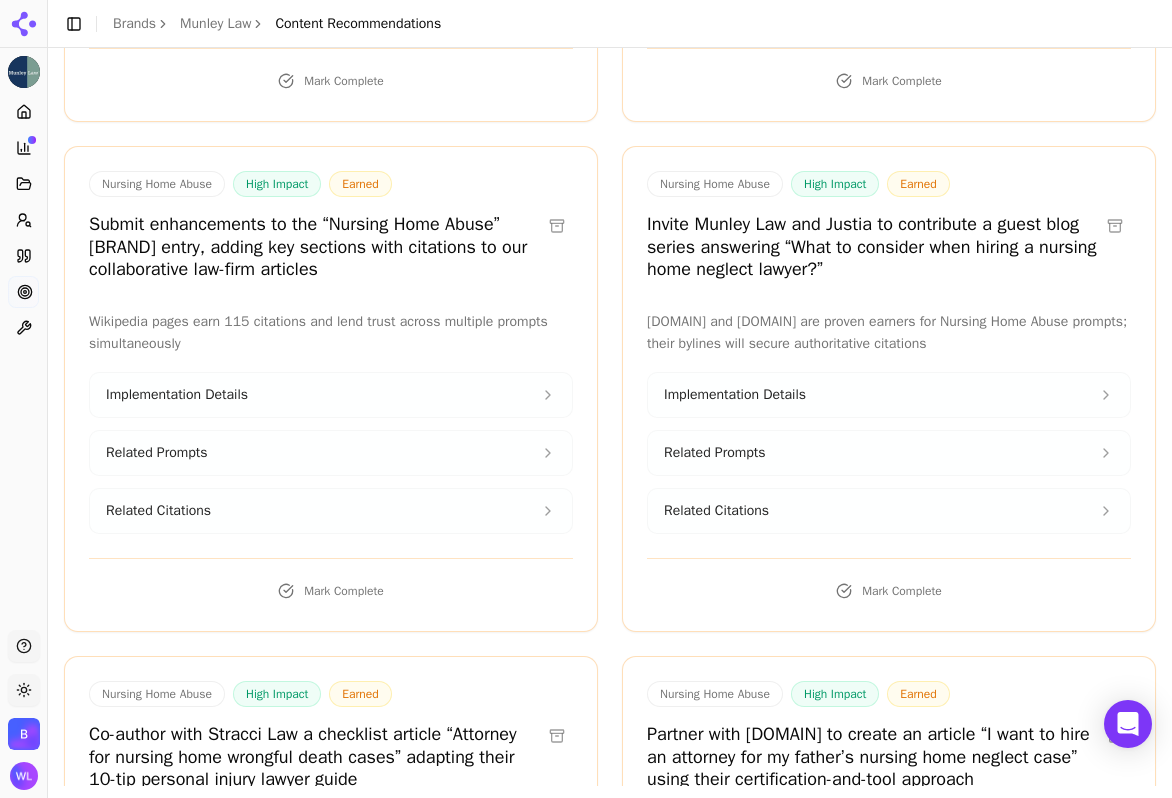 click at bounding box center [1115, 226] 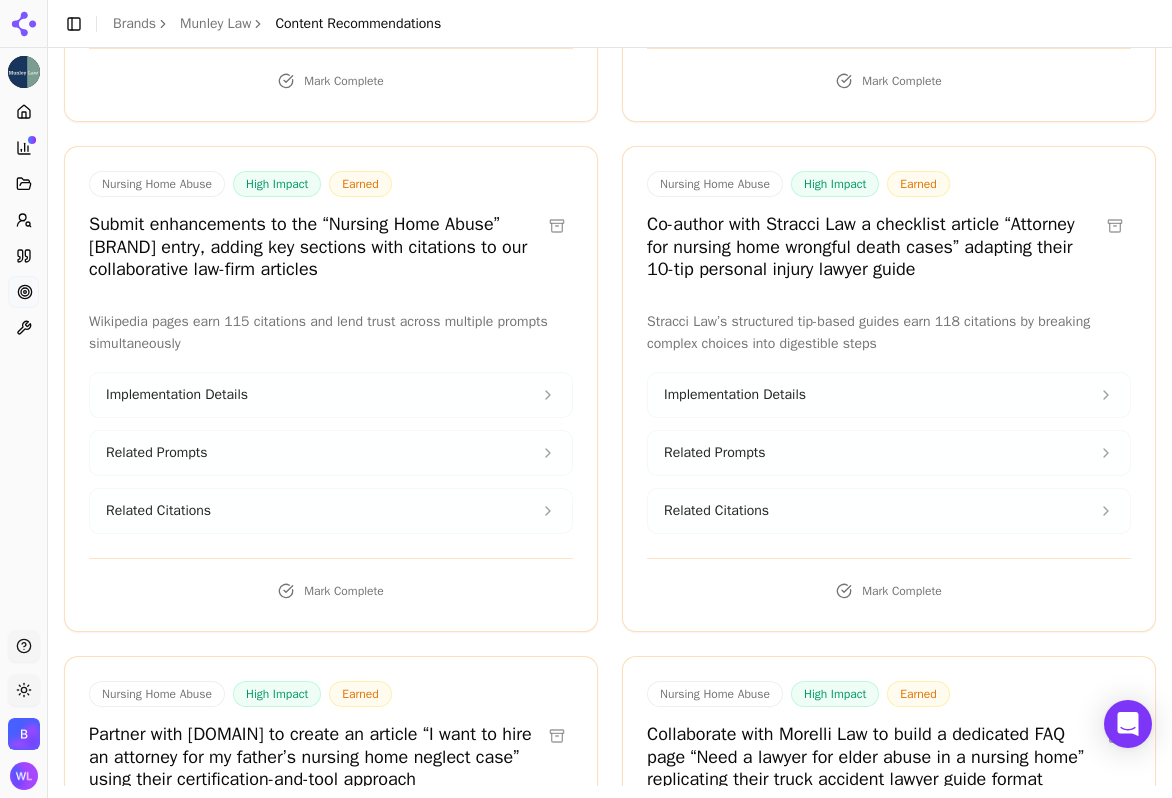 click at bounding box center (1115, 226) 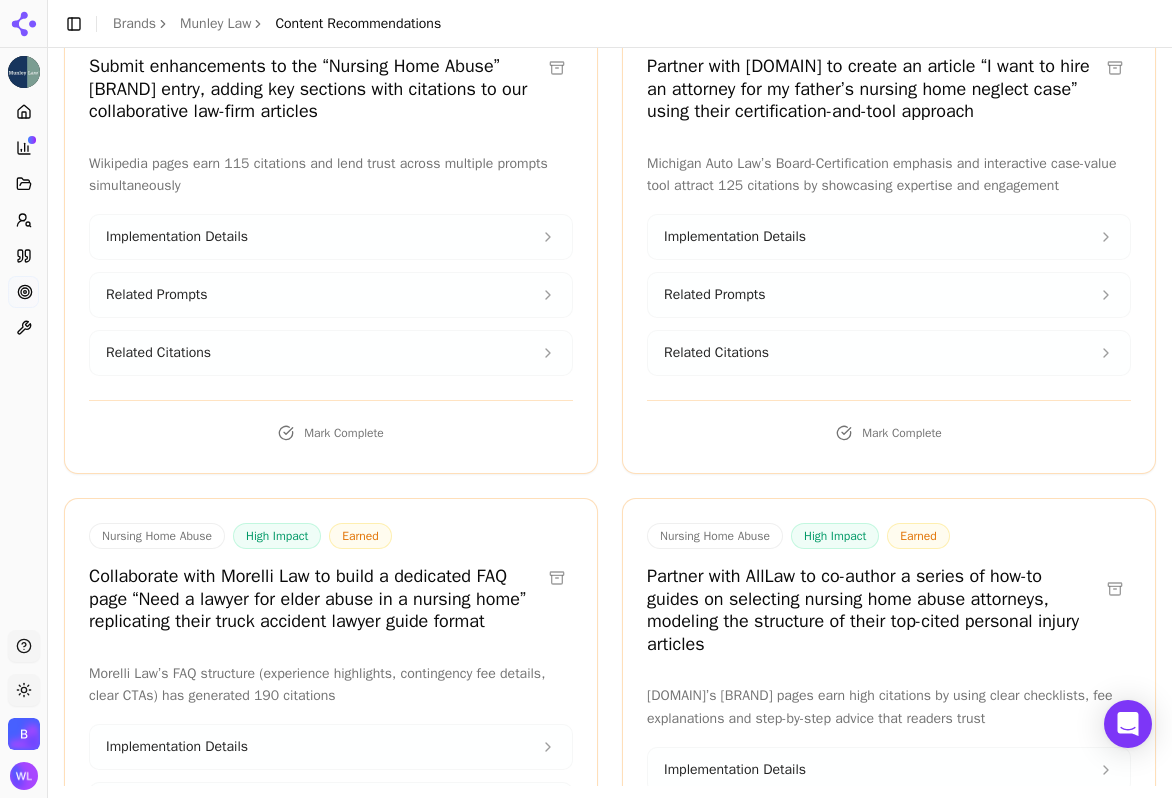 click at bounding box center (1115, 68) 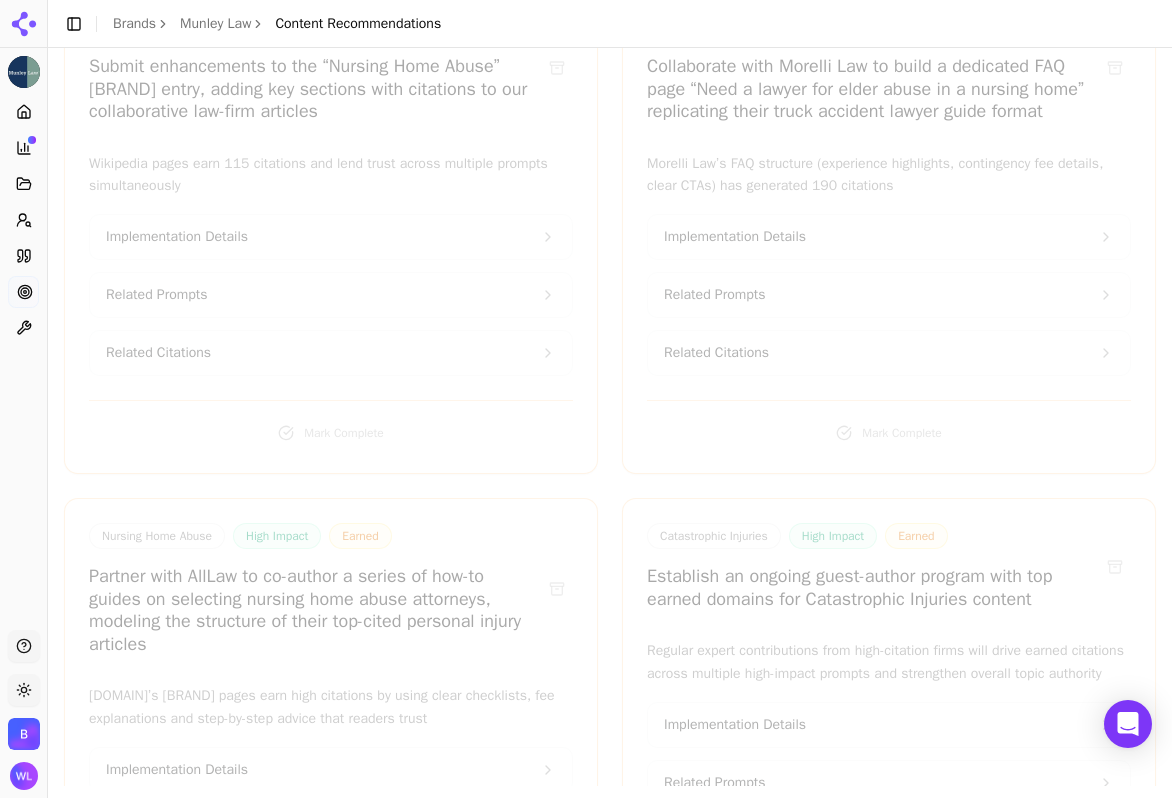 click on "Active 621 Completed 38 Archive 63 All Topics All Types Workers' Compensation Law High Impact Earned Establish a quarterly content partnership program with top earned domains for Munley Law’s Workers’ Compensation insights Regular co-branded contributions on established sites will systematically earn citations across emerging high-opportunity prompts (e.g., occupational diseases, board certification, multilingual services) Implementation Details Related Prompts Related Citations Mark Complete Workers' Compensation Law High Impact Earned Publish a guest article on AllLaw.com titled ‘Navigating Delayed Injury Diagnoses in Workers’ Compensation: A Comprehensive Guide’ AllLaw.com accounted for 245 citations on similar how-to lawyer selection posts; targeted content on delayed diagnosis will capture the highest-contention prompt Implementation Details Related Prompts Related Citations Mark Complete Workers' Compensation Law High Impact Earned Implementation Details Related Prompts Related Citations Law" at bounding box center (610, 77740) 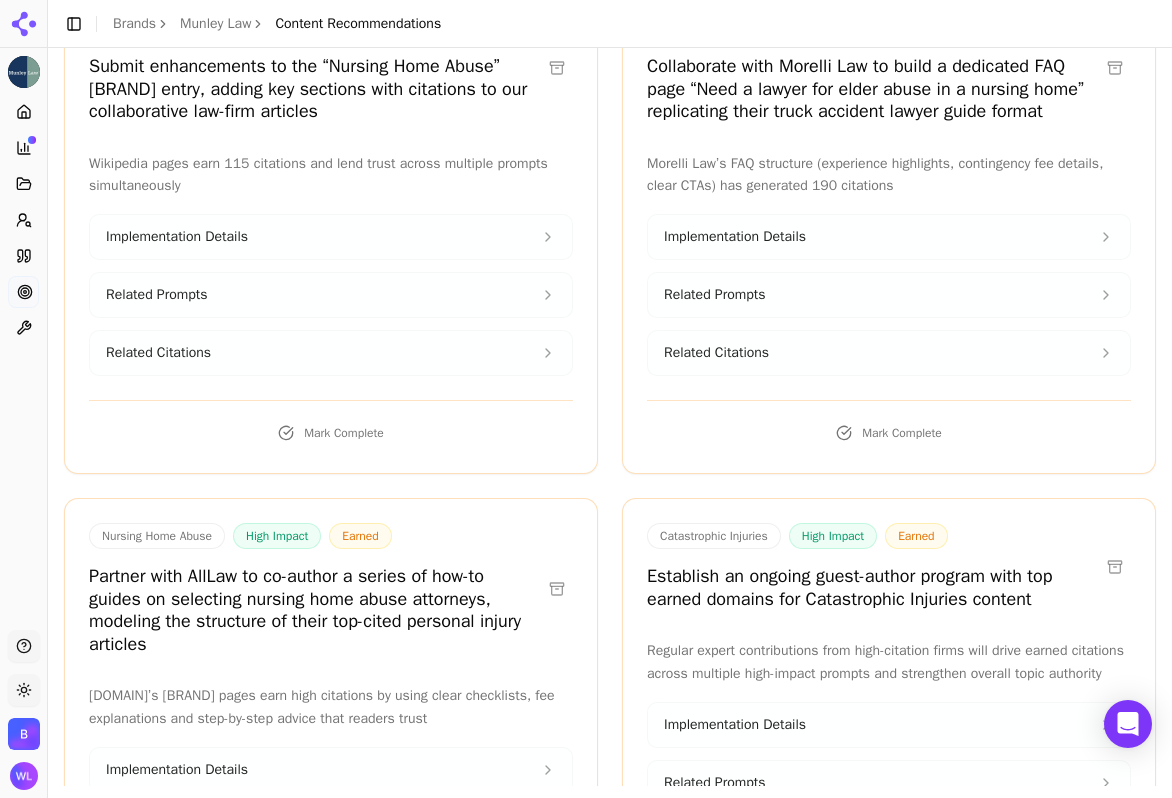 click at bounding box center [557, 589] 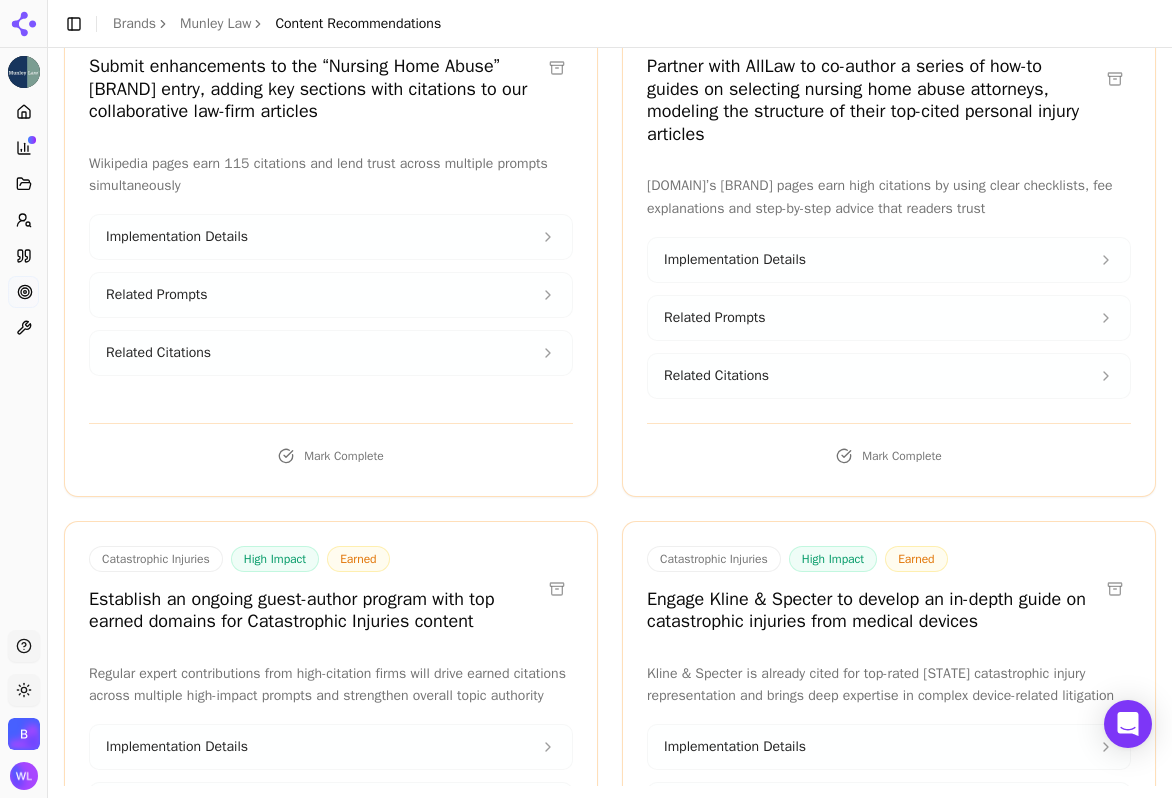 click on "Active [NUMBER] Completed [NUMBER] Archive [NUMBER] All Topics All Types Workers' Compensation Law High Impact Earned Establish a quarterly content partnership program with top earned domains for [BRAND] Law’s Workers’ Compensation insights Regular co-branded contributions on established sites will systematically earn citations across emerging high-opportunity prompts (e.g., occupational diseases, board certification, multilingual services) Implementation Details Related Prompts Related Citations Mark Complete Workers' Compensation Law High Impact Earned Publish a guest article on [DOMAIN] titled ‘Navigating Delayed Injury Diagnoses in Workers’ Compensation: A Comprehensive Guide’ [DOMAIN] accounted for [NUMBER] citations on similar how-to lawyer selection posts; targeted content on delayed diagnosis will capture the highest-contention prompt Implementation Details Related Prompts Related Citations Mark Complete Workers' Compensation Law High Impact Earned Implementation Details Related Prompts Related Citations Law" at bounding box center (610, 77474) 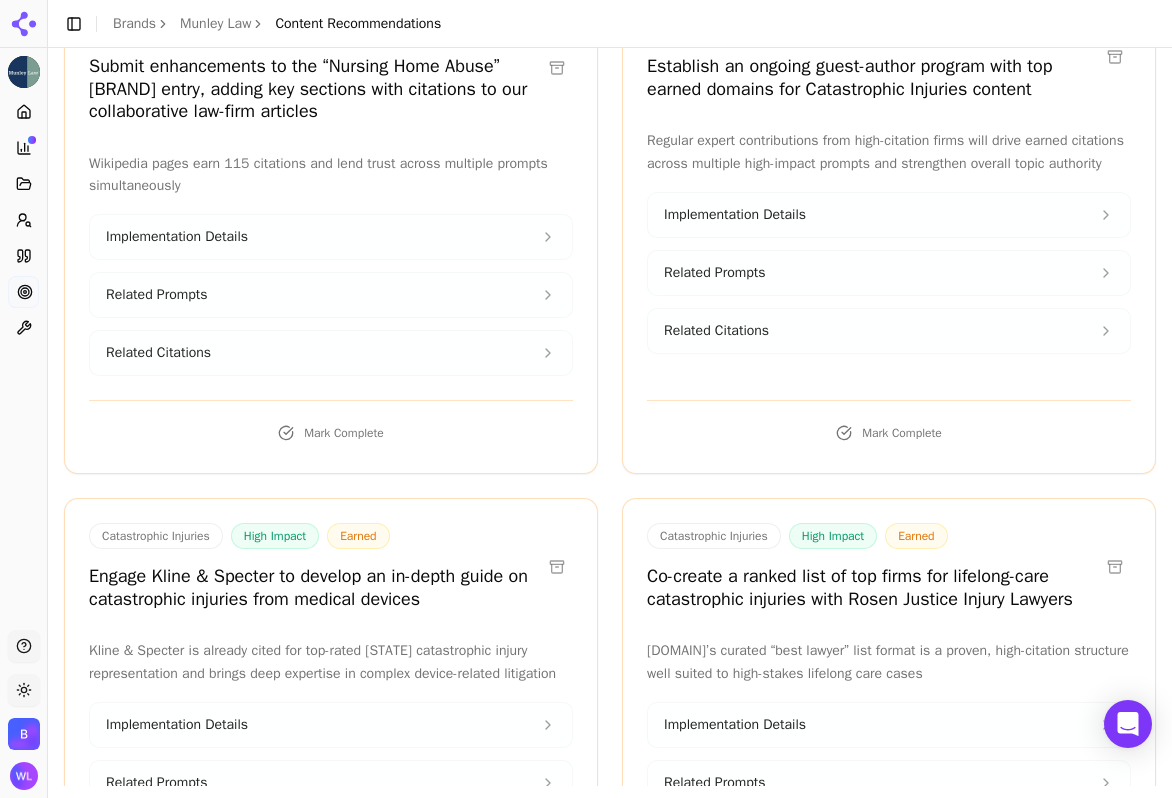 click at bounding box center [1115, 567] 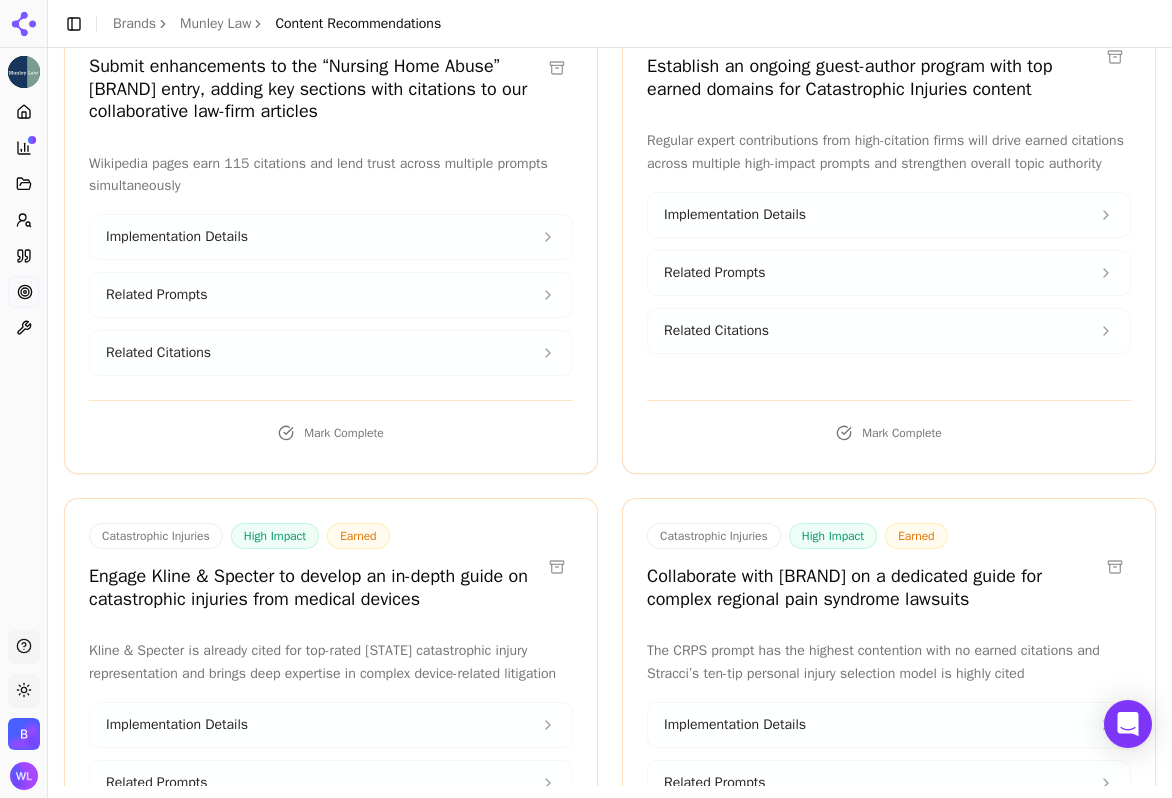 click at bounding box center (557, 567) 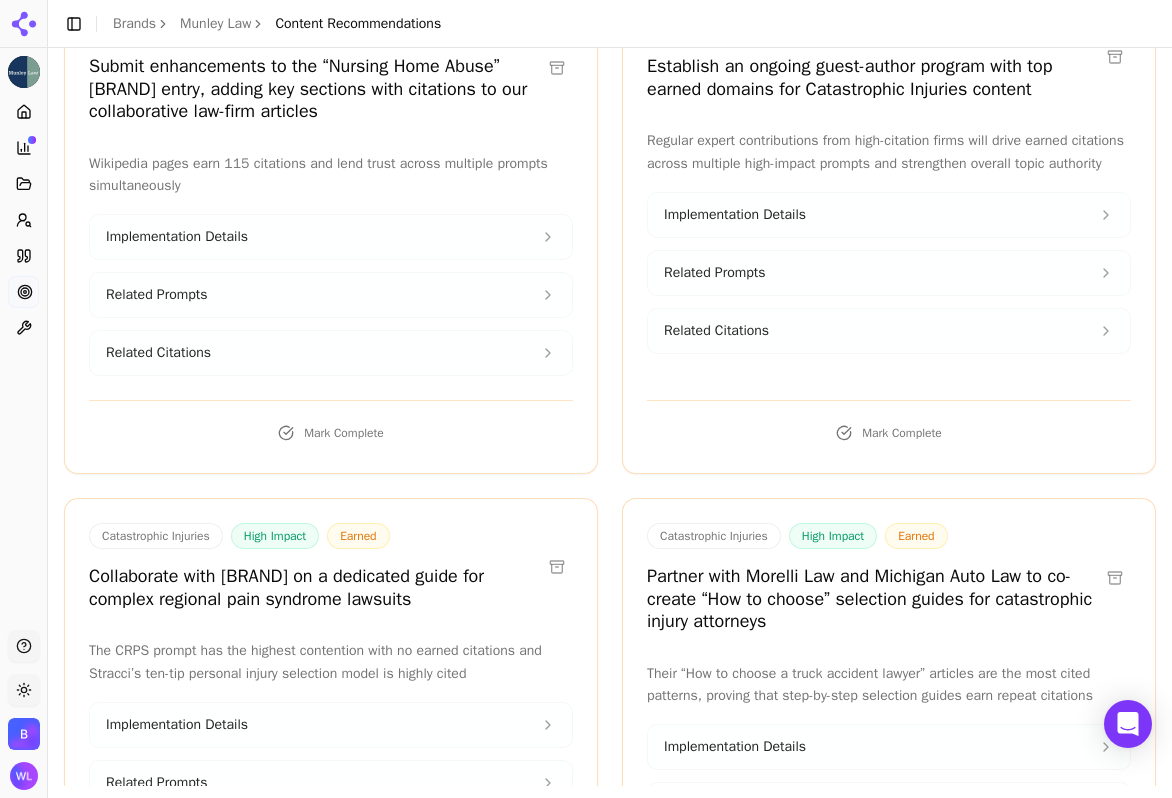 click at bounding box center [557, 567] 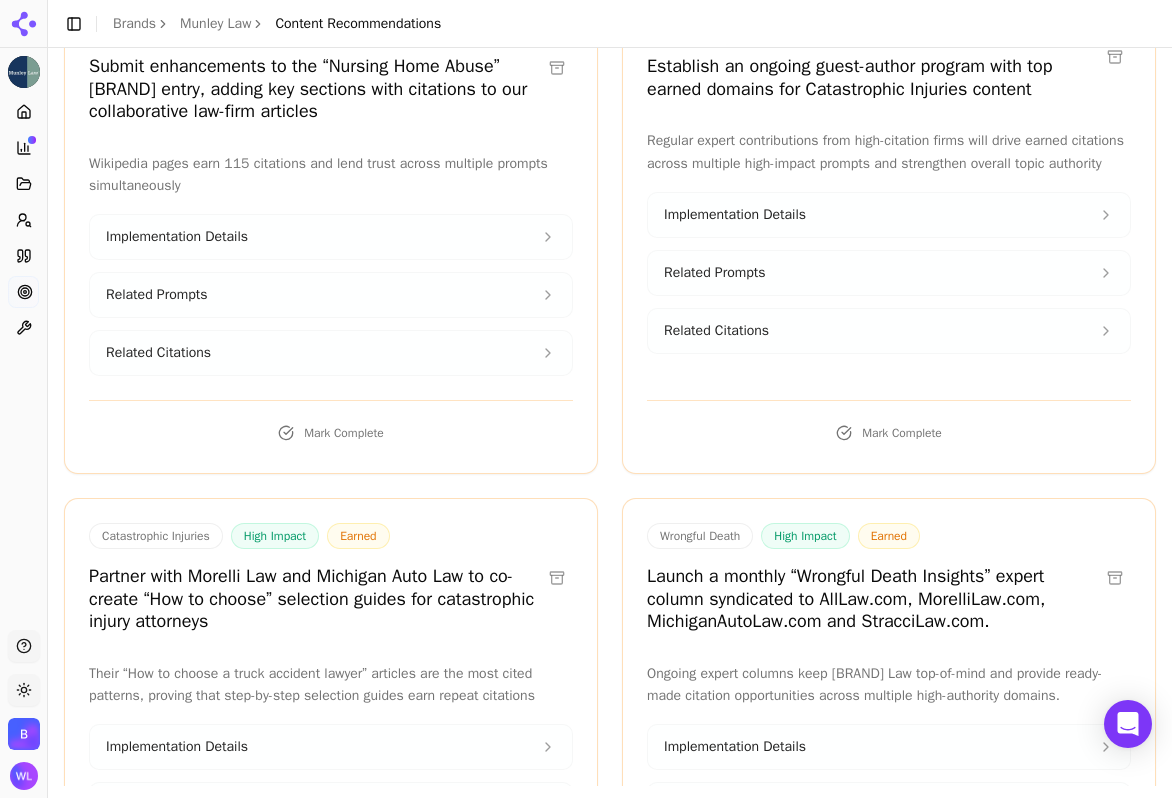 click at bounding box center [557, 578] 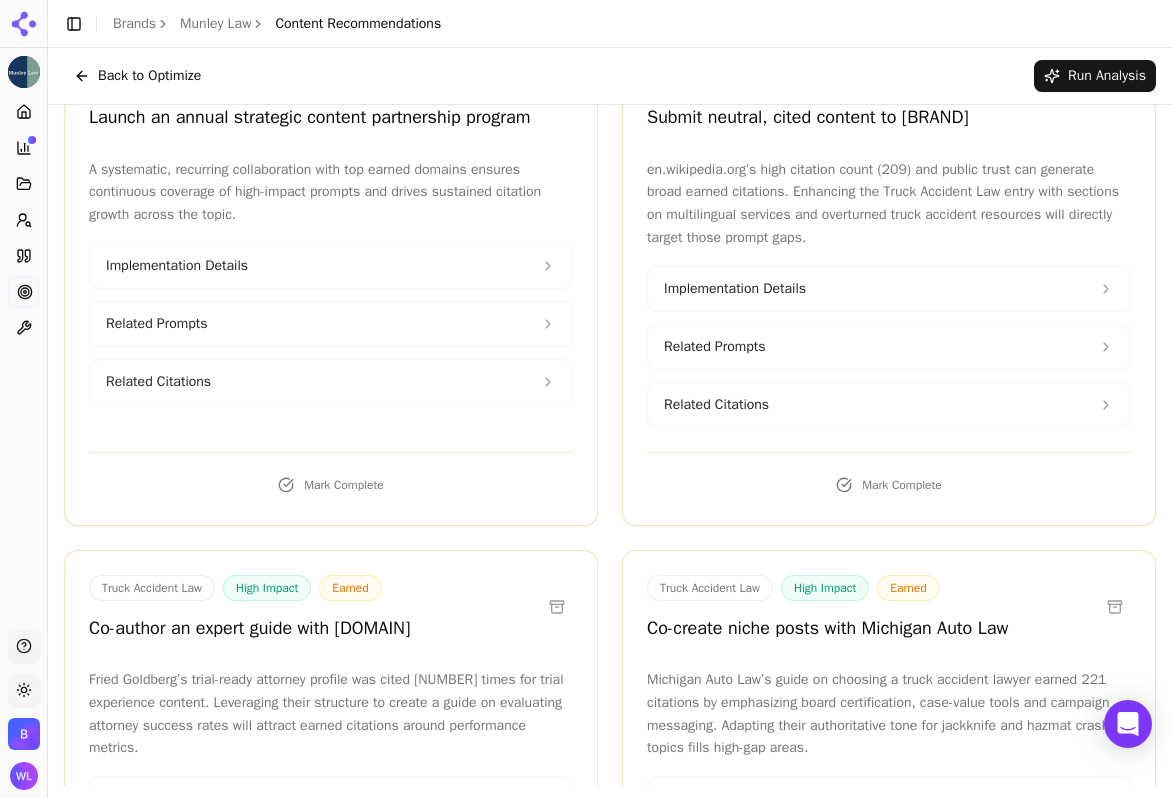 scroll, scrollTop: 0, scrollLeft: 0, axis: both 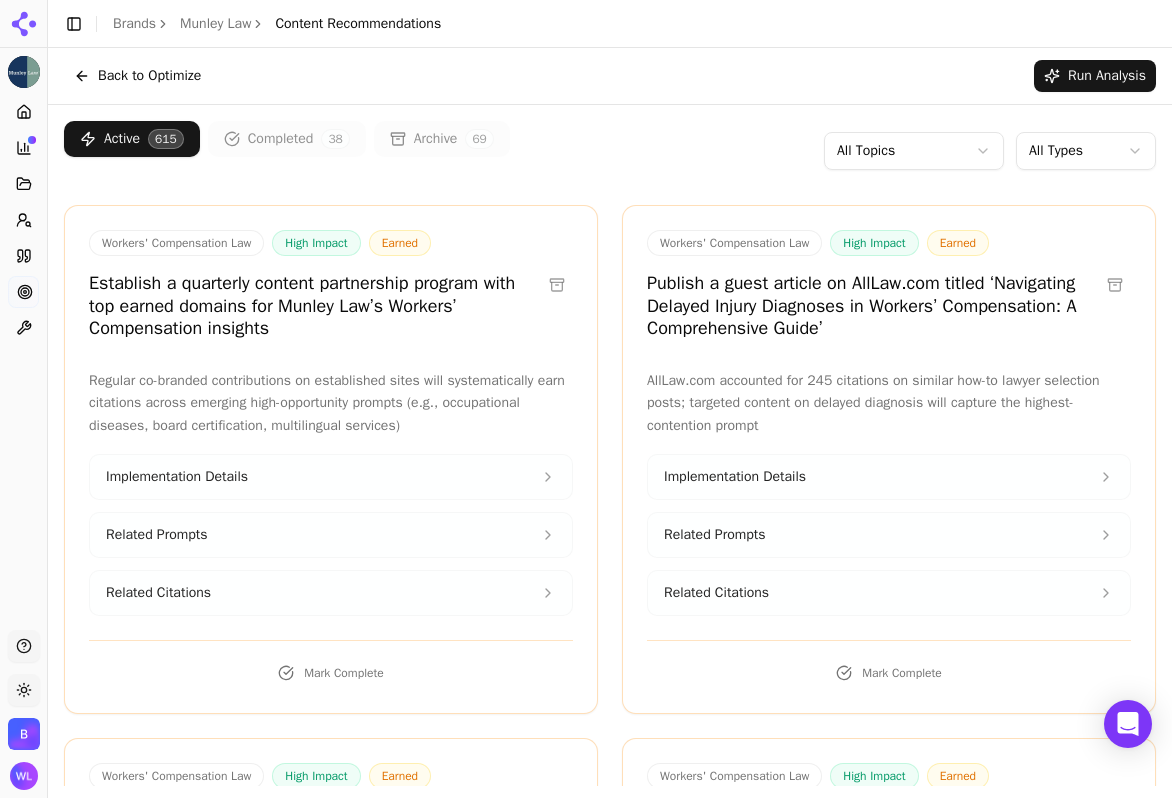 click at bounding box center (1115, 285) 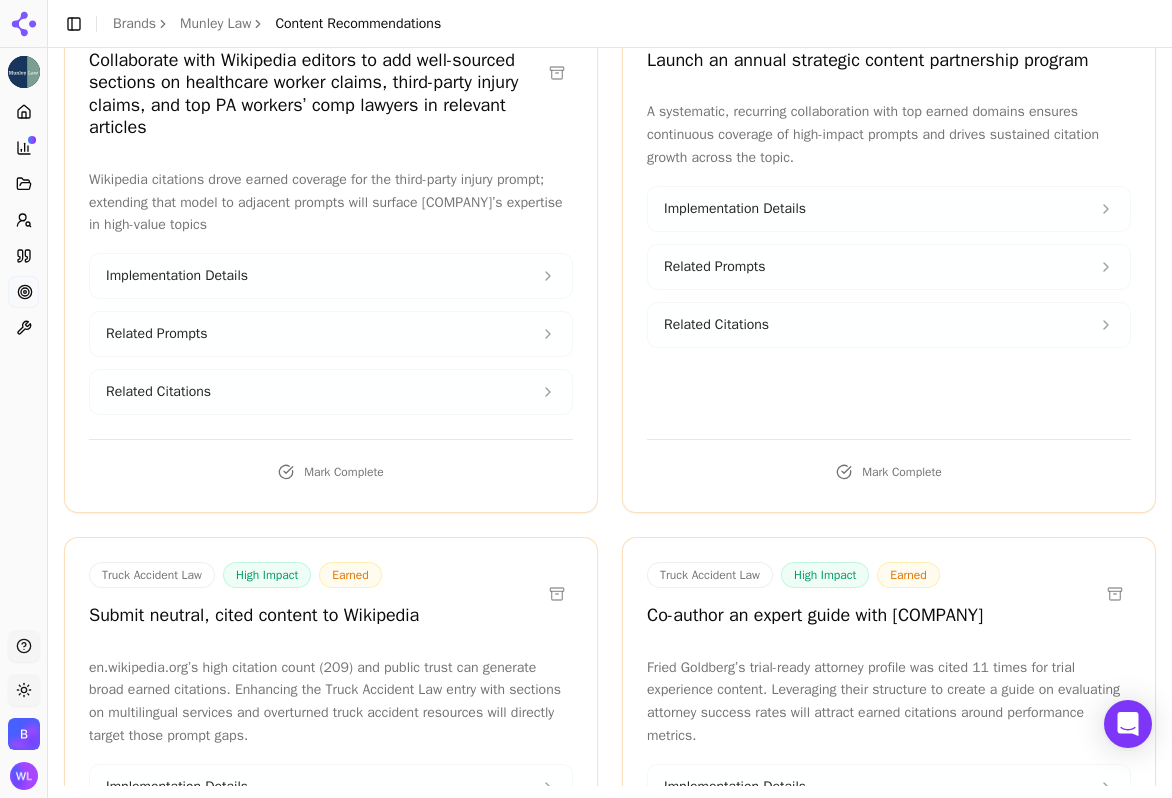 scroll, scrollTop: 942, scrollLeft: 0, axis: vertical 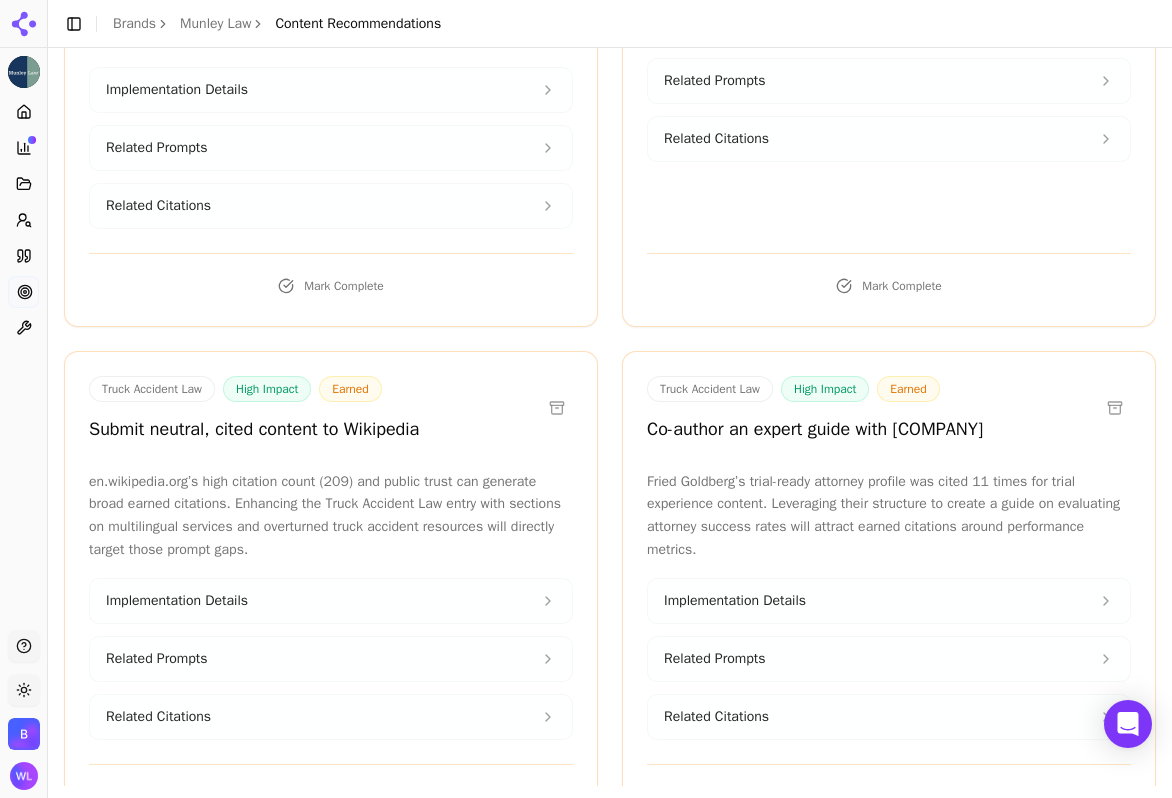 click at bounding box center [1115, 408] 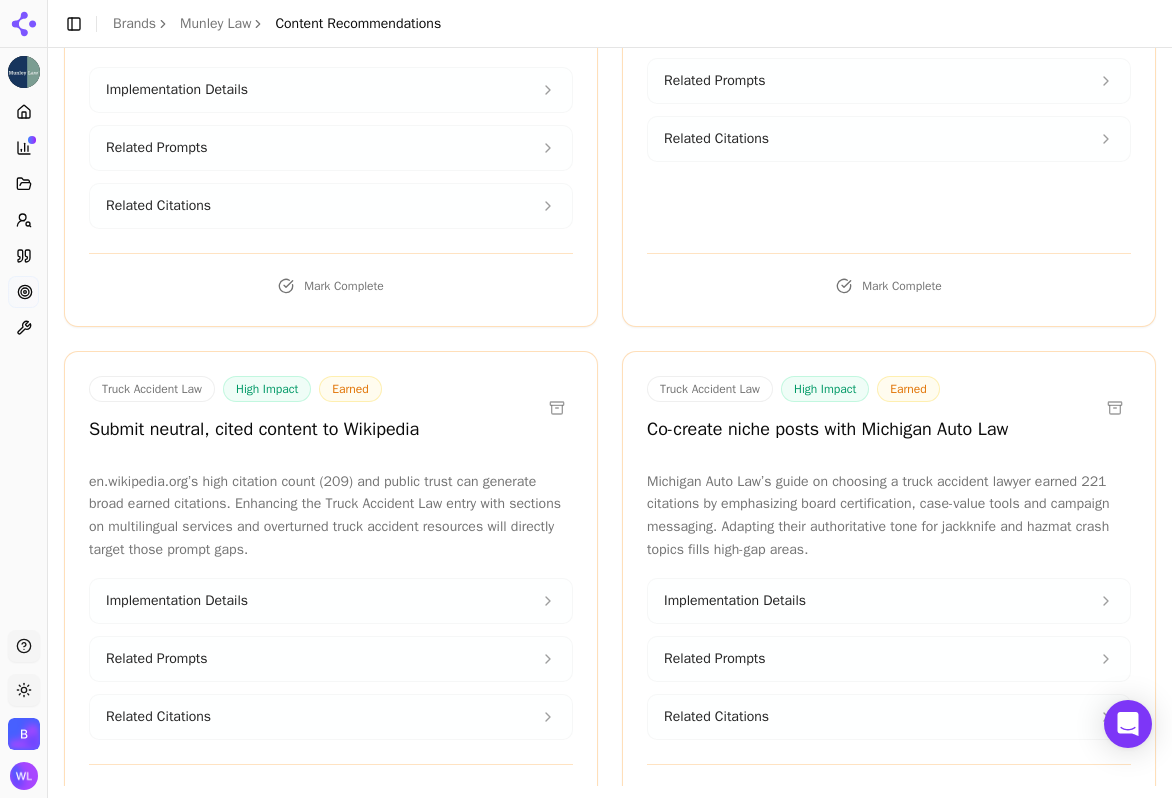 click at bounding box center [1115, 408] 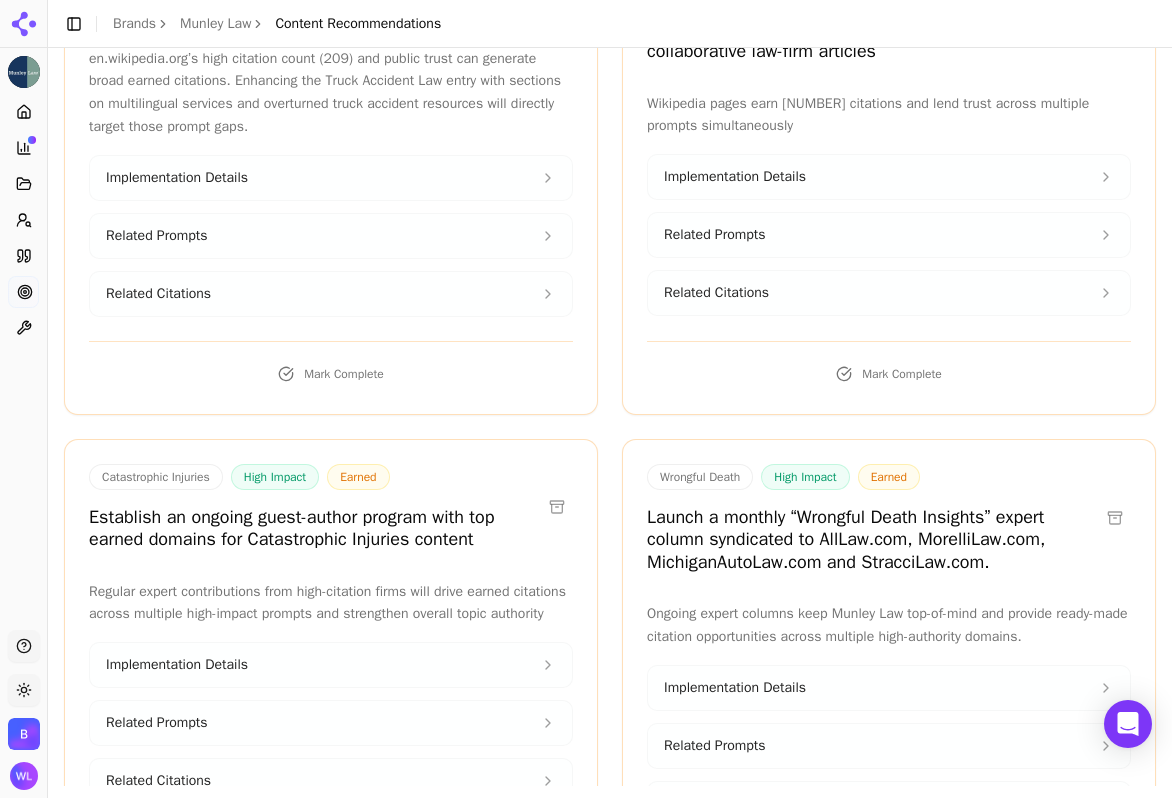 scroll, scrollTop: 1504, scrollLeft: 0, axis: vertical 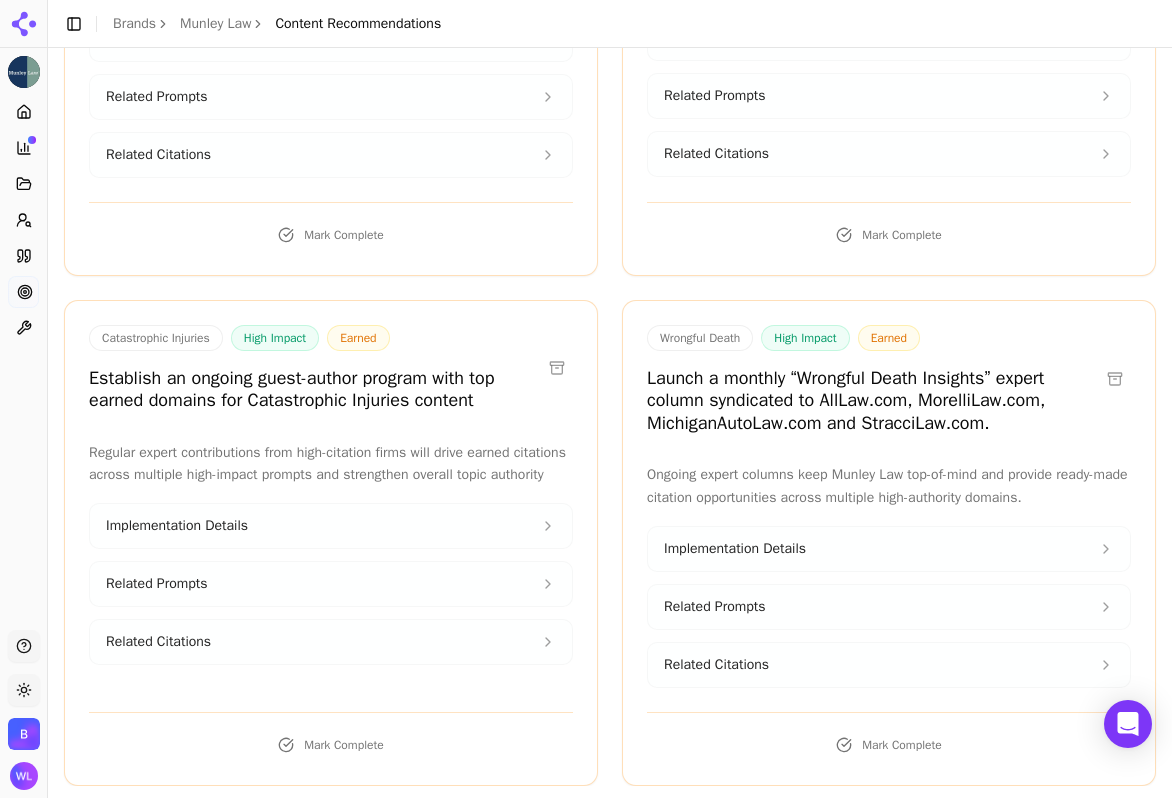 click at bounding box center (1115, 379) 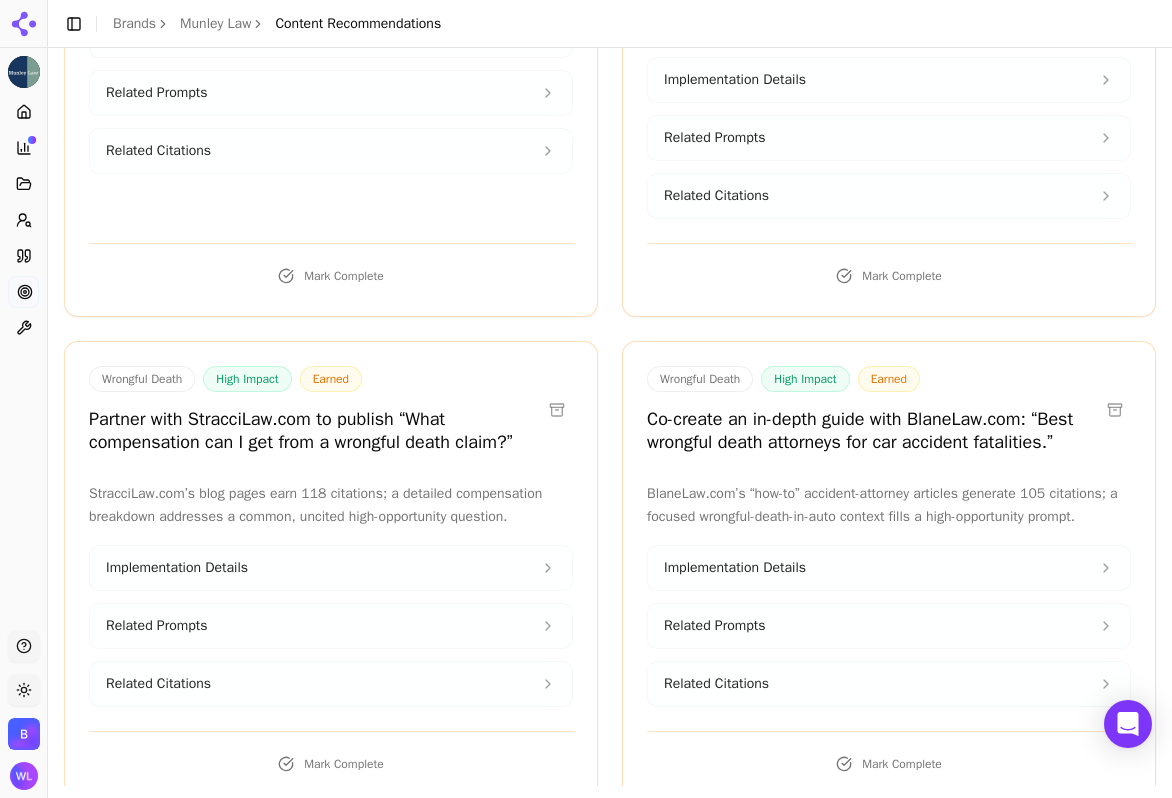 scroll, scrollTop: 2053, scrollLeft: 0, axis: vertical 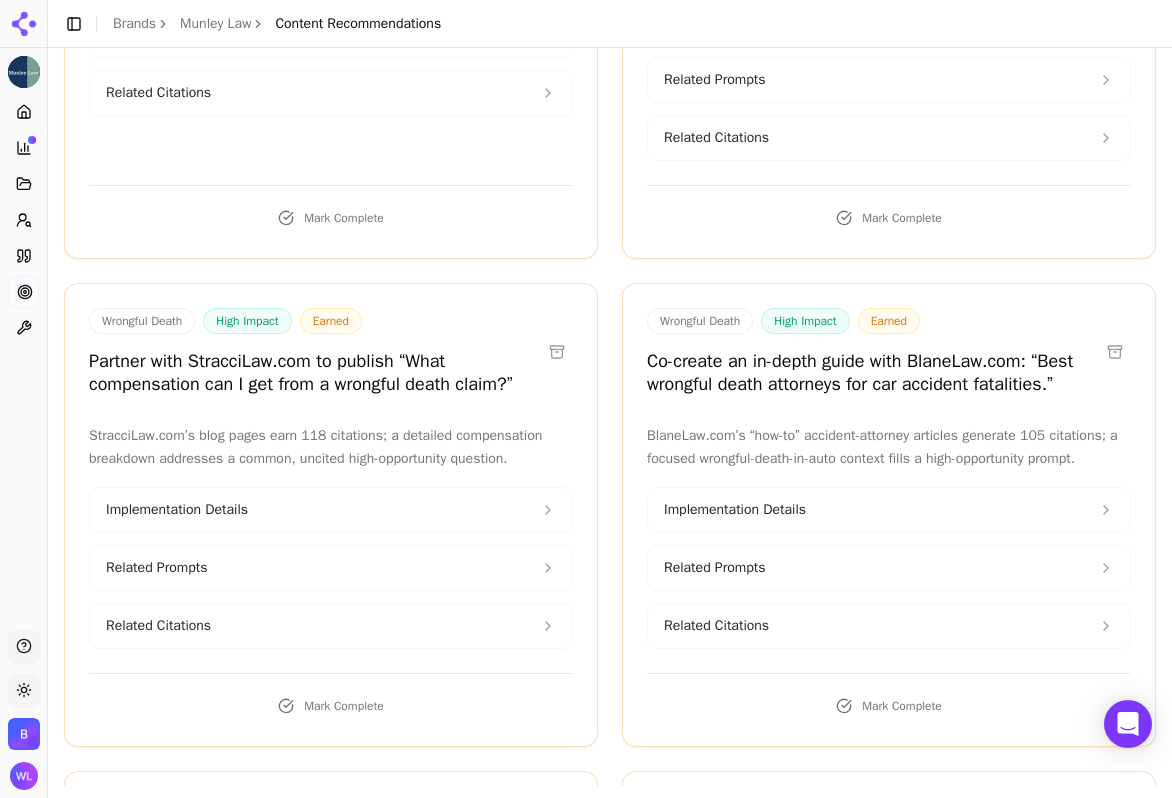 click at bounding box center [1115, 352] 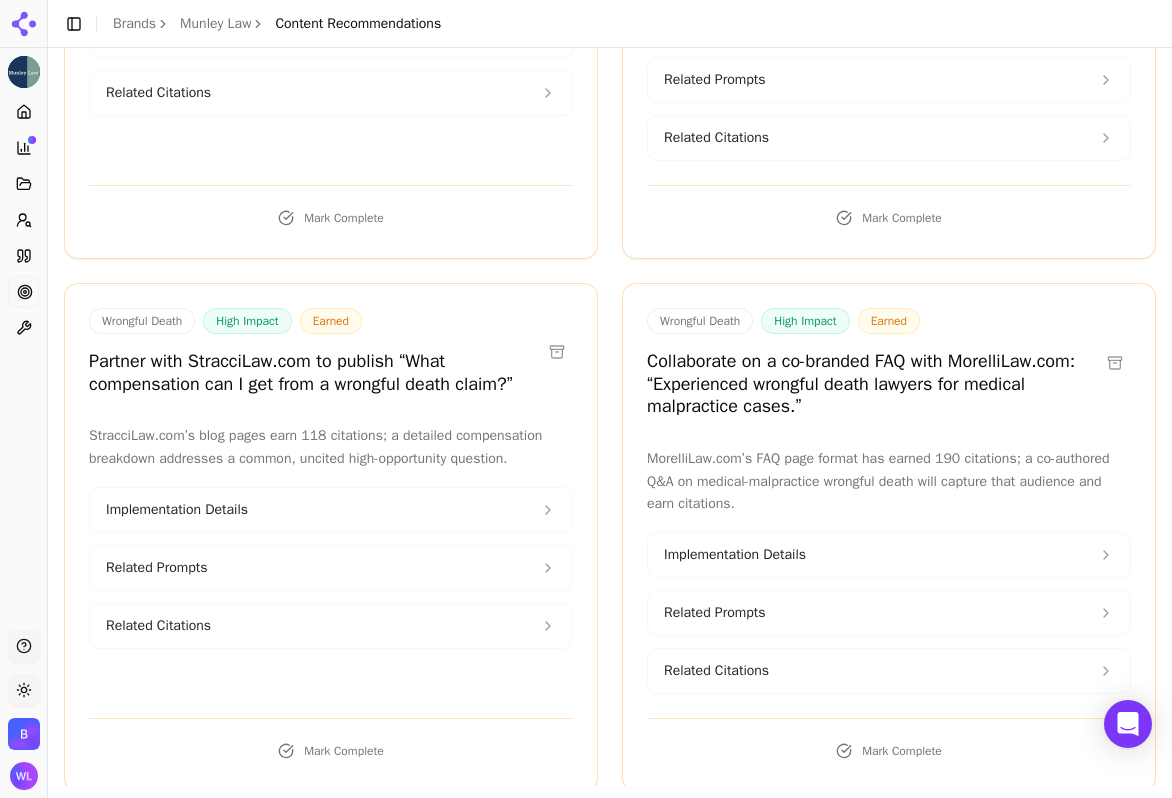 click on "Workers' Compensation Law High Impact Earned Establish a quarterly content partnership program with top earned domains for Munley Law’s Workers’ Compensation insights Regular co-branded contributions on established sites will systematically earn citations across emerging high-opportunity prompts (e.g., occupational diseases, board certification, multilingual services) Implementation Details Related Prompts Related Citations Mark Complete Workers' Compensation Law High Impact Earned Host a verified ‘Ask Me Anything’ event on subreddit r/legaladvice focused on third-party injury claims and selecting PA workers’ comp lawyers Reddit citations contributed to third-party claim prompts; an AMA can generate organic mentions and link-back references in community-driven Q&A threads Implementation Details Related Prompts Related Citations Mark Complete Workers' Compensation Law High Impact Earned Implementation Details Related Prompts Related Citations Mark Complete Truck Accident Law High Impact Earned Earned" at bounding box center (610, 76683) 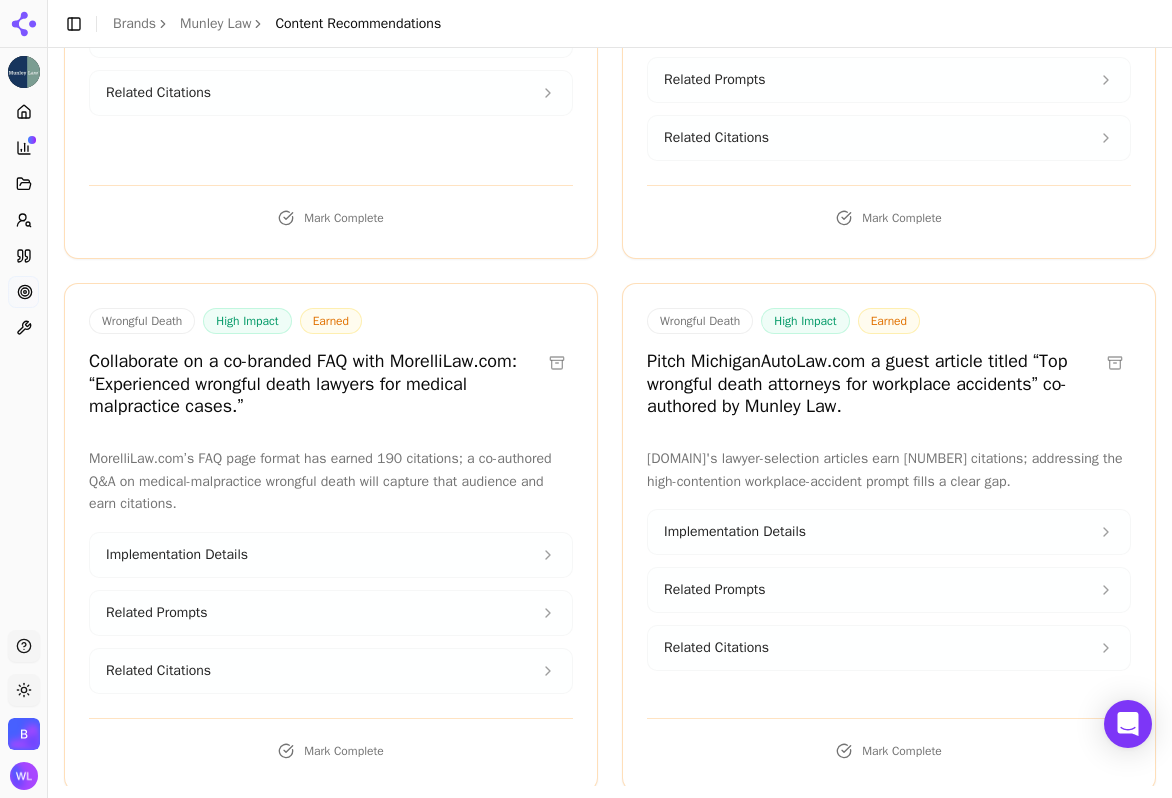 click at bounding box center [557, 363] 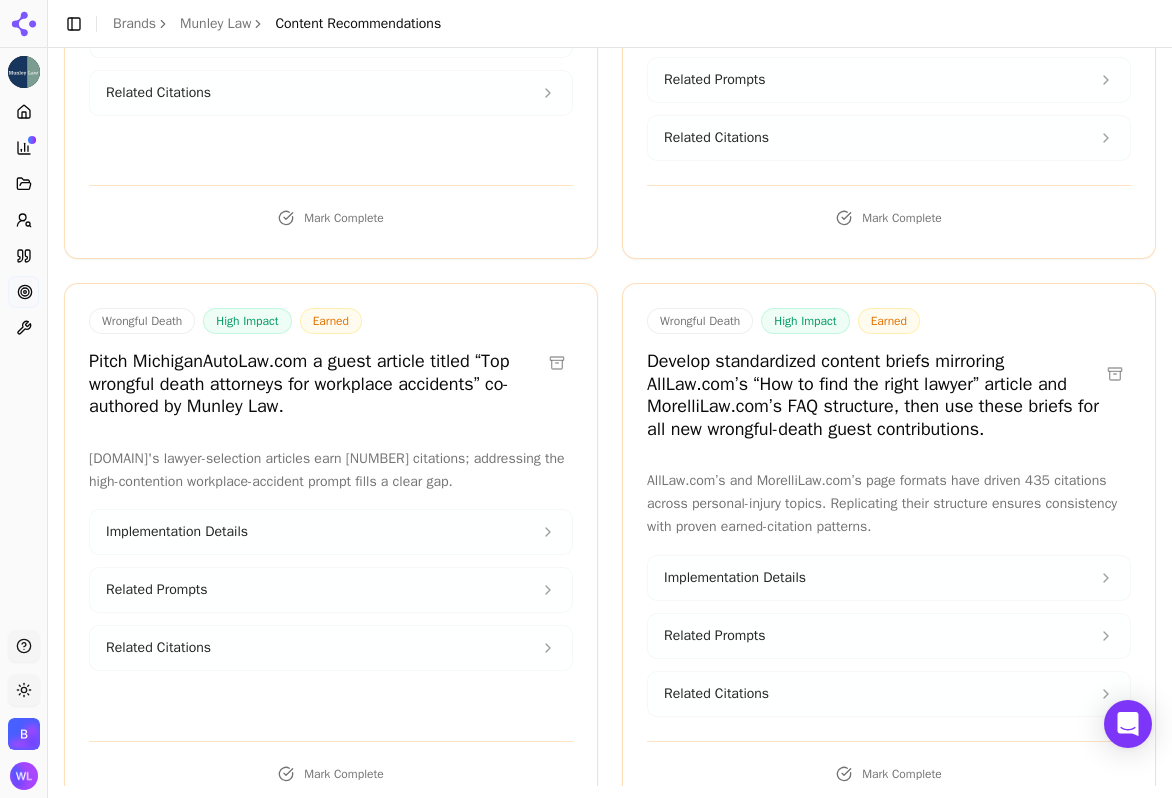 click at bounding box center [557, 363] 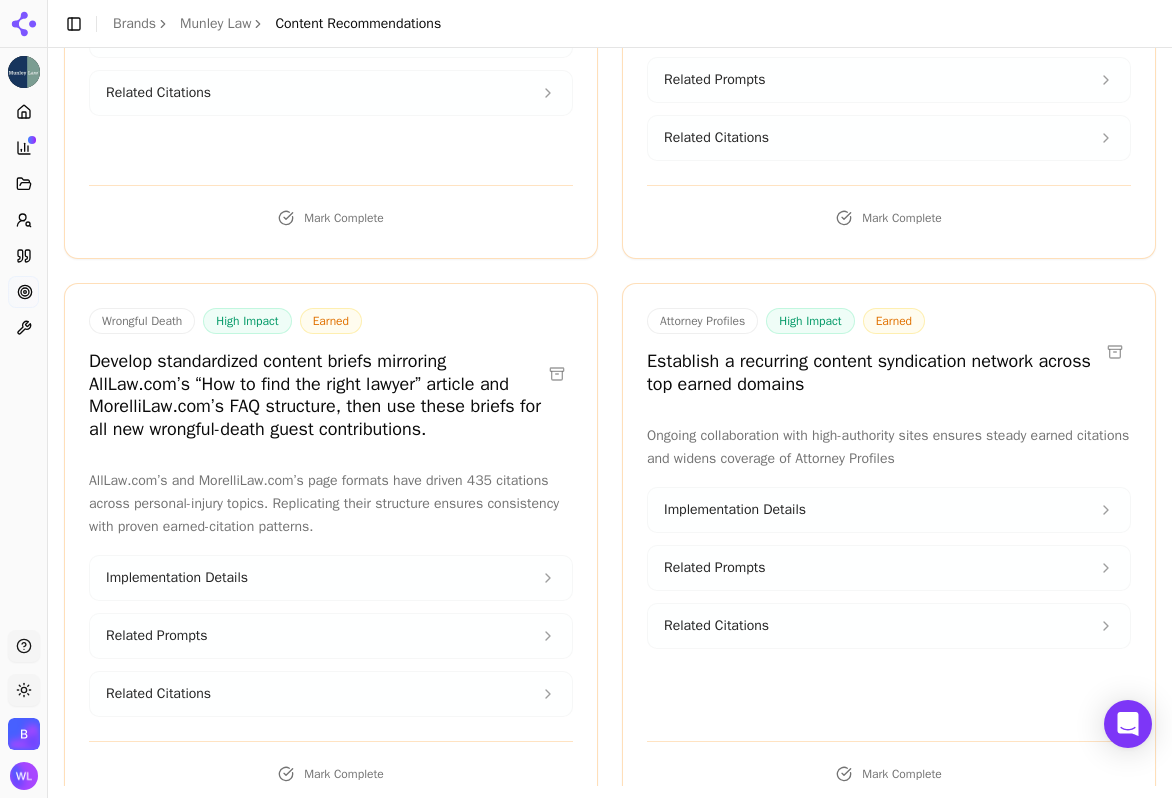 click at bounding box center (557, 374) 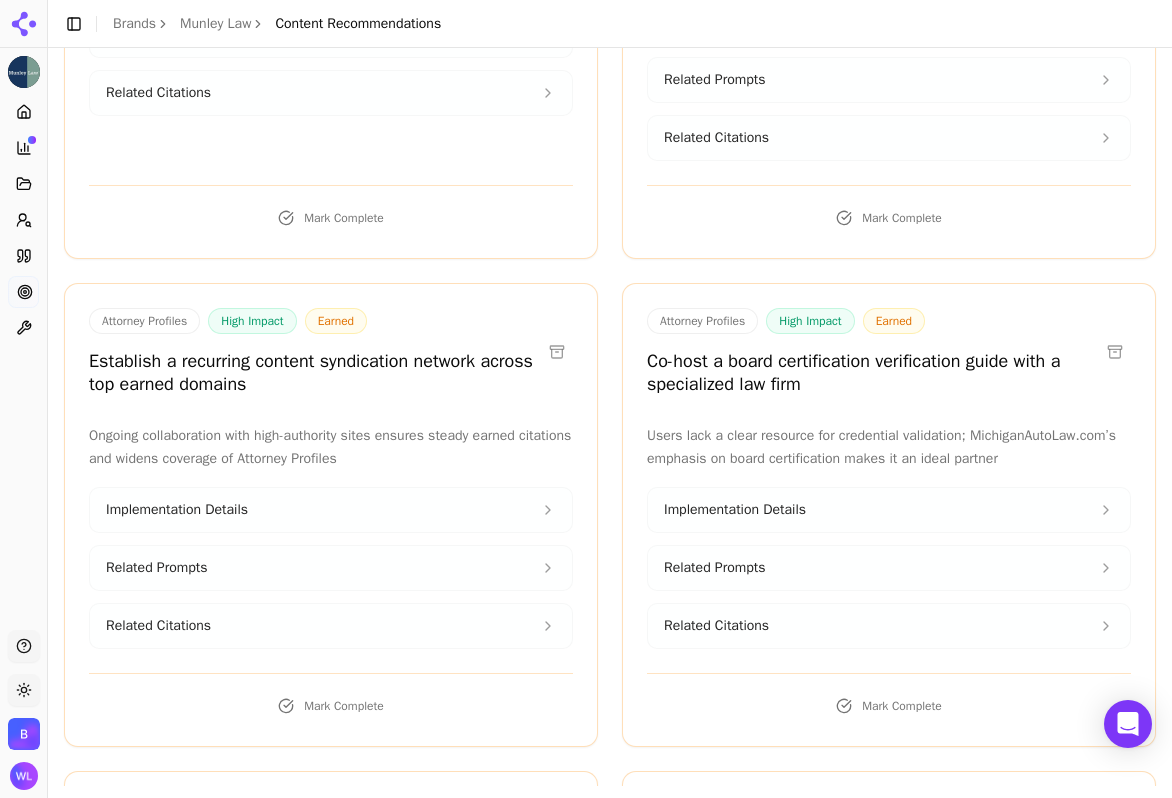 drag, startPoint x: 554, startPoint y: 611, endPoint x: 518, endPoint y: 626, distance: 39 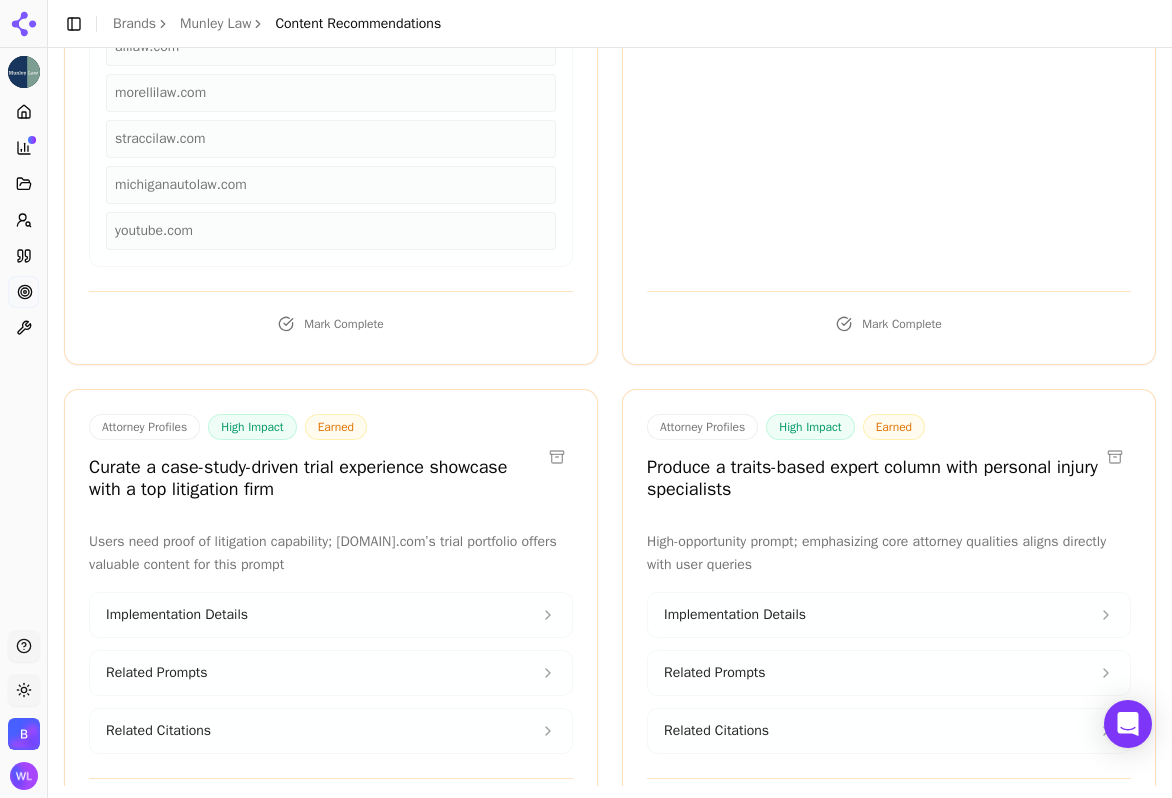 scroll, scrollTop: 2326, scrollLeft: 0, axis: vertical 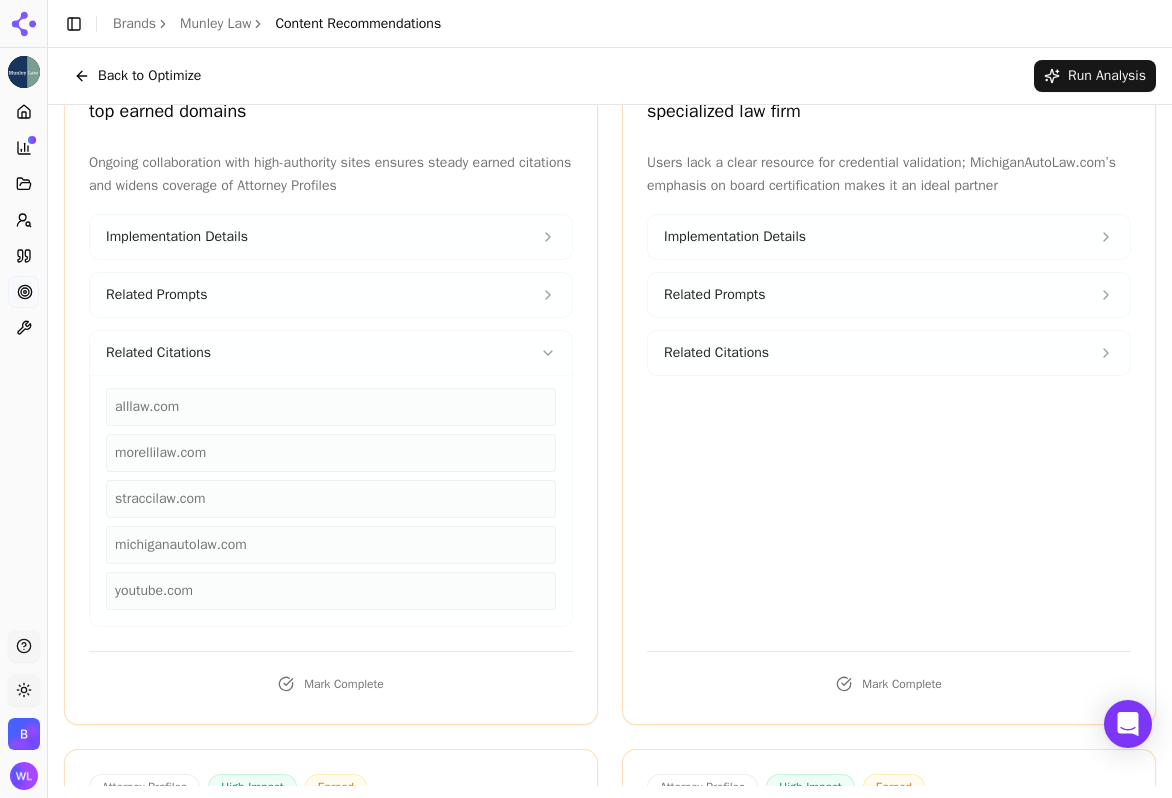 click on "Related Citations" at bounding box center (331, 353) 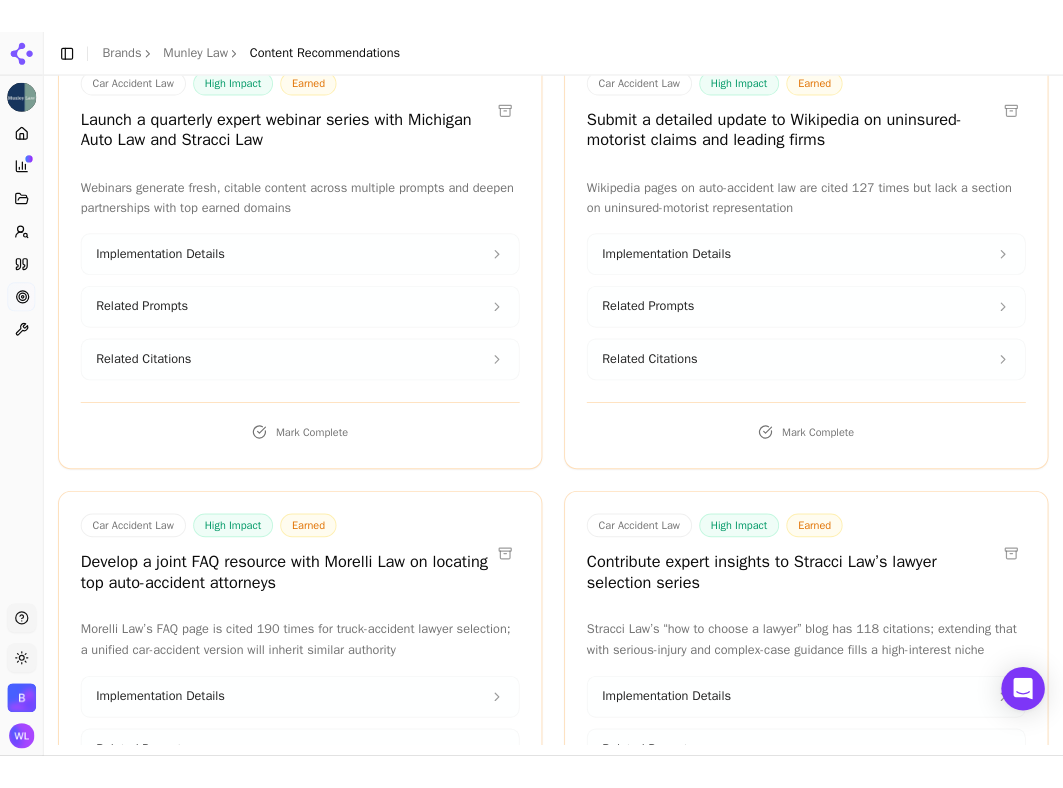 scroll, scrollTop: 4358, scrollLeft: 0, axis: vertical 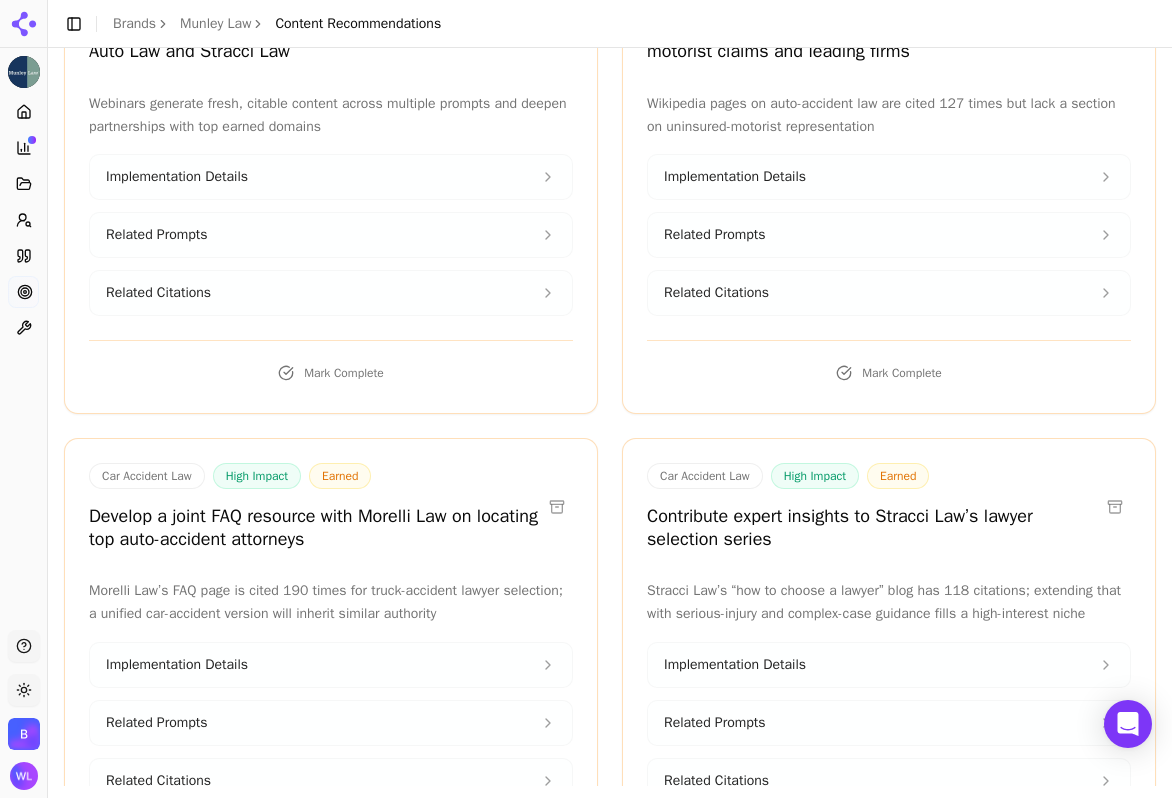 click at bounding box center (557, 507) 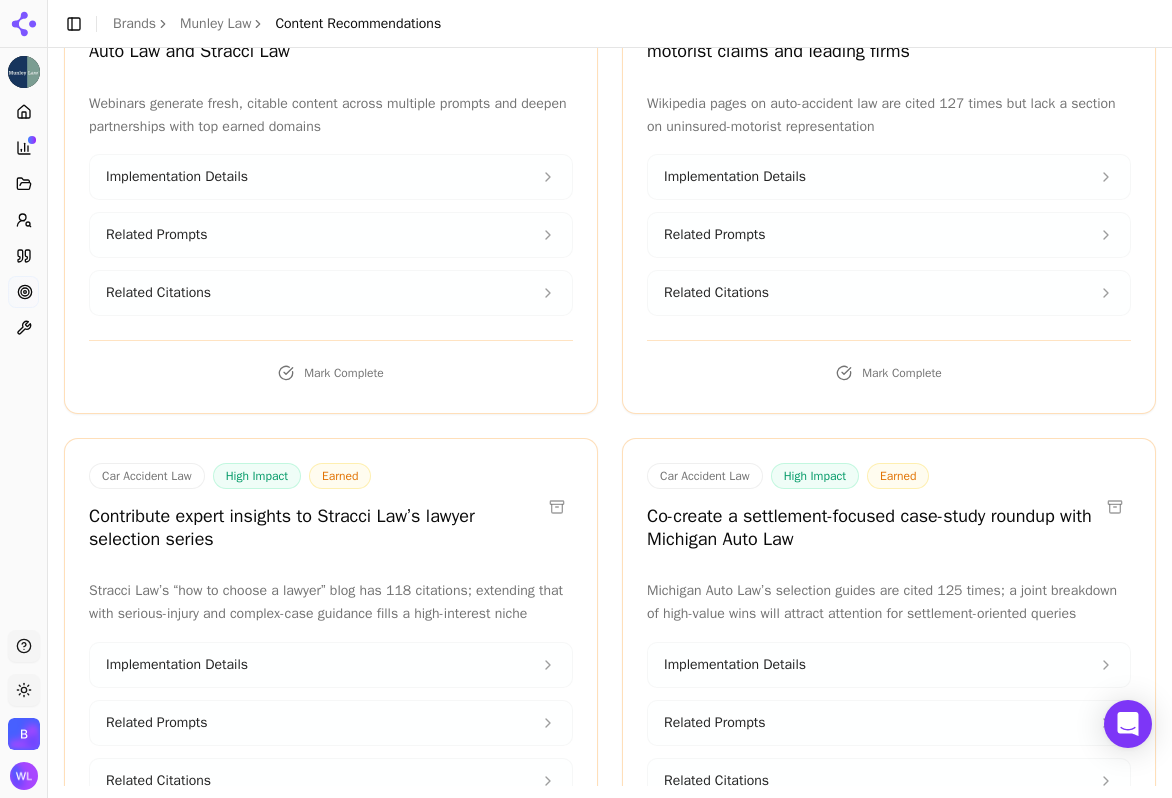 click at bounding box center (557, 507) 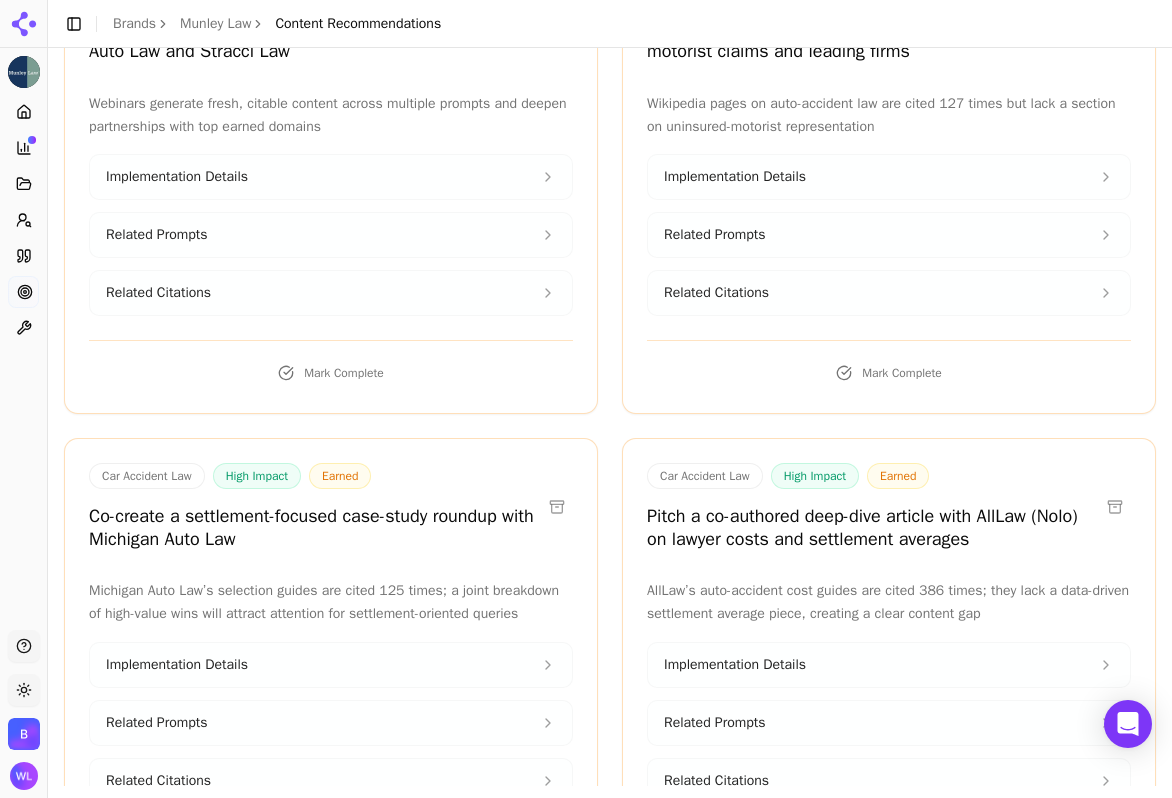 click at bounding box center [557, 507] 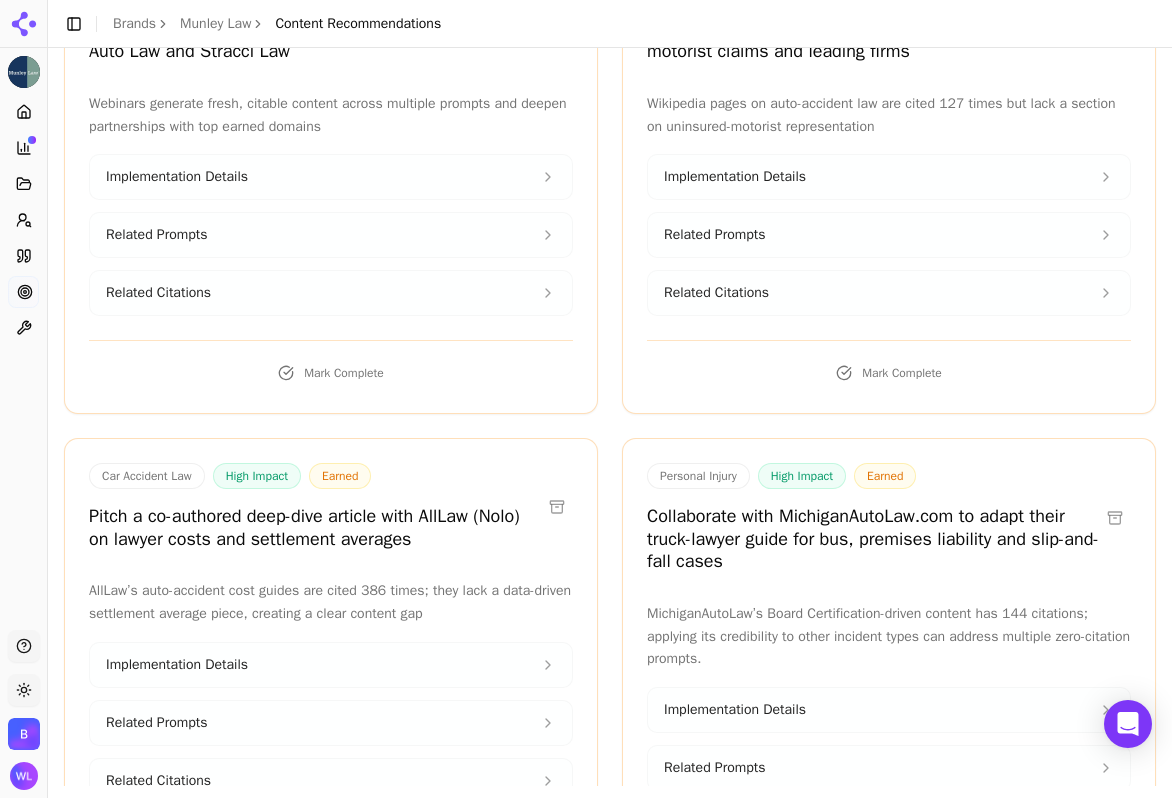 click at bounding box center [1115, 518] 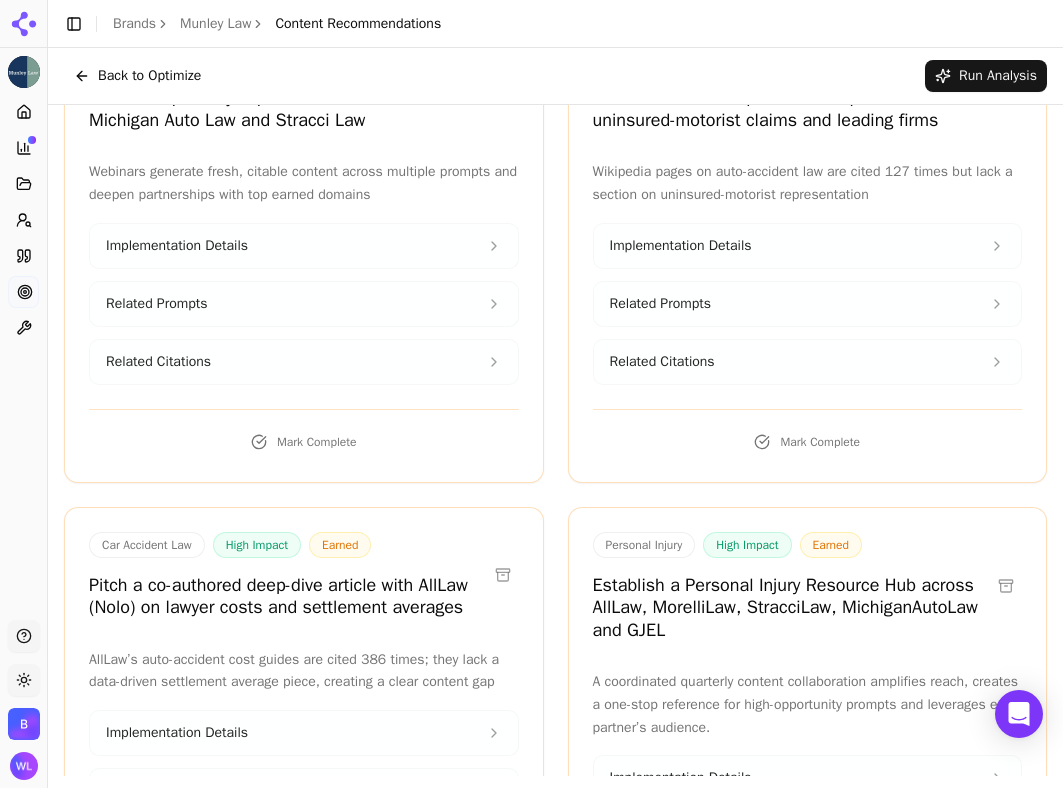 scroll, scrollTop: 4493, scrollLeft: 0, axis: vertical 